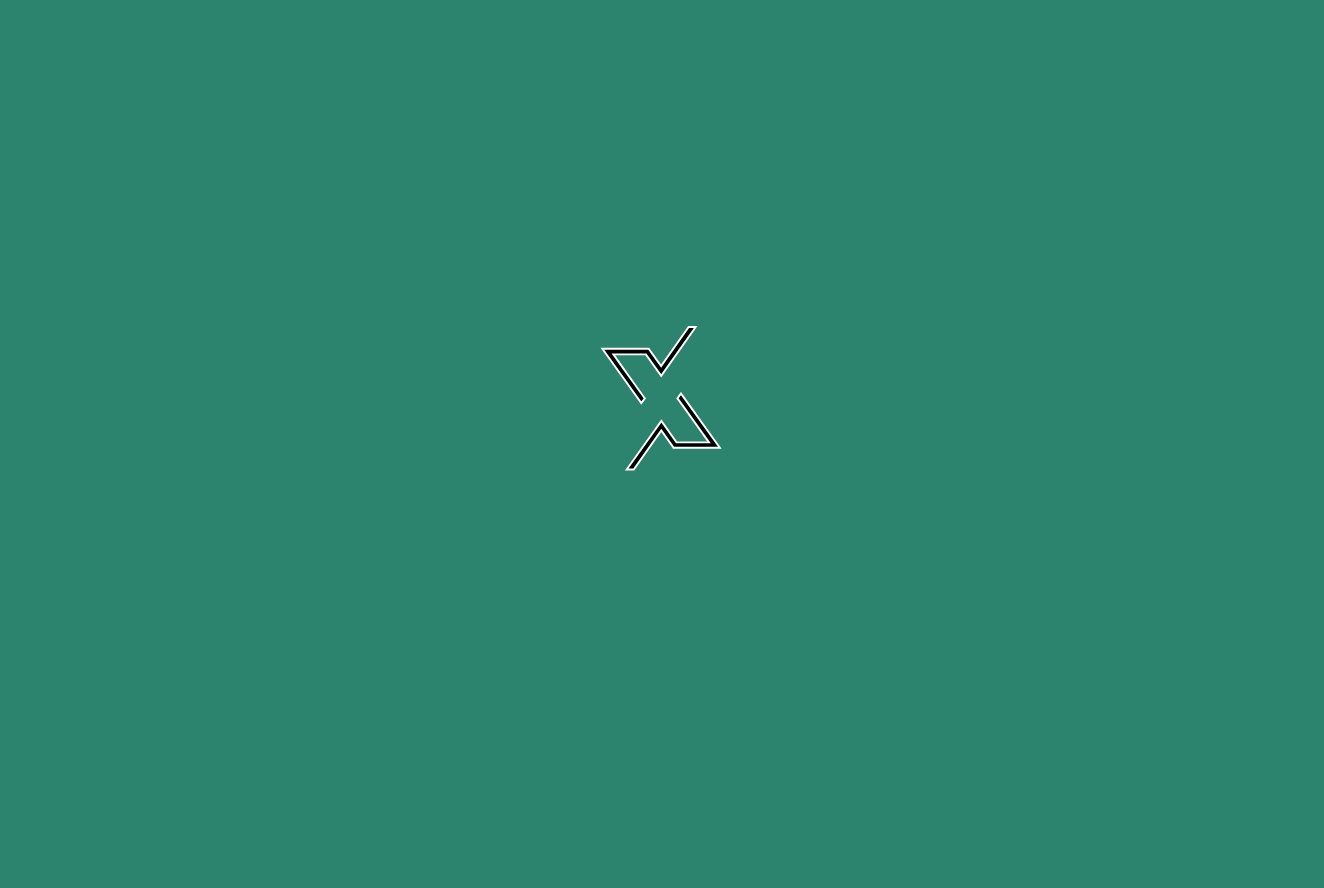 scroll, scrollTop: 0, scrollLeft: 0, axis: both 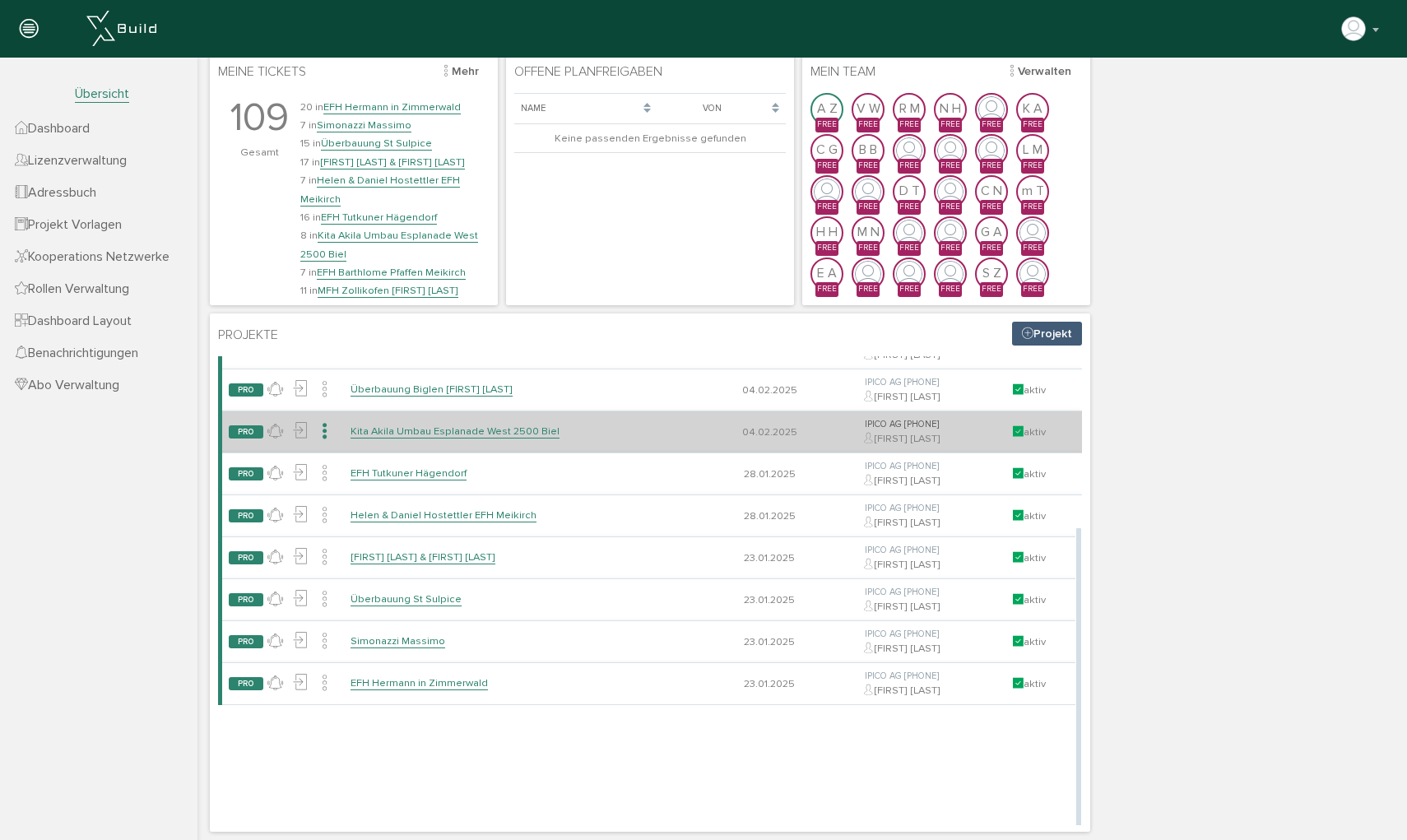 click at bounding box center [324, 431] 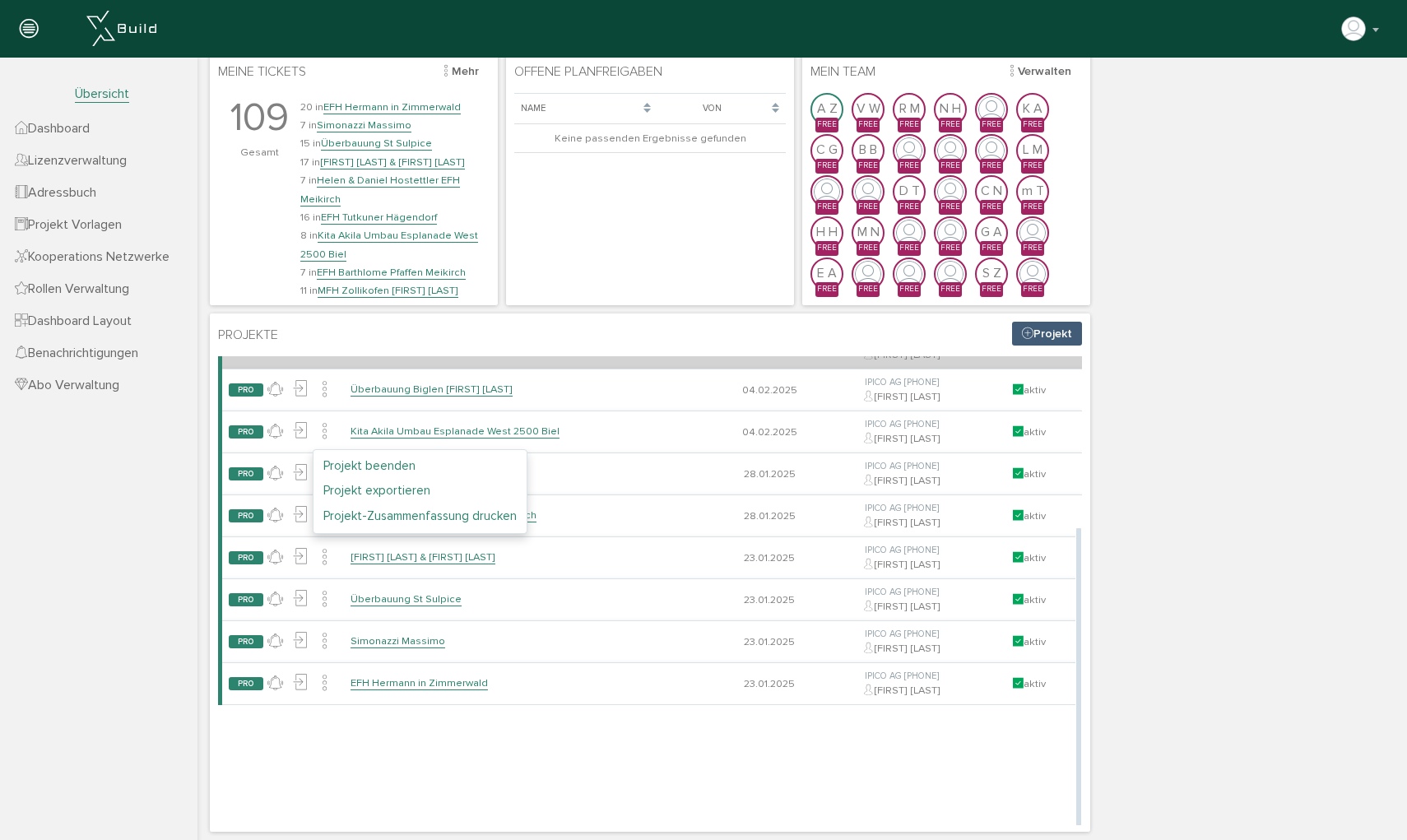 click on "EFH Barthlome Pfaffen Meikirch" at bounding box center (528, 348) 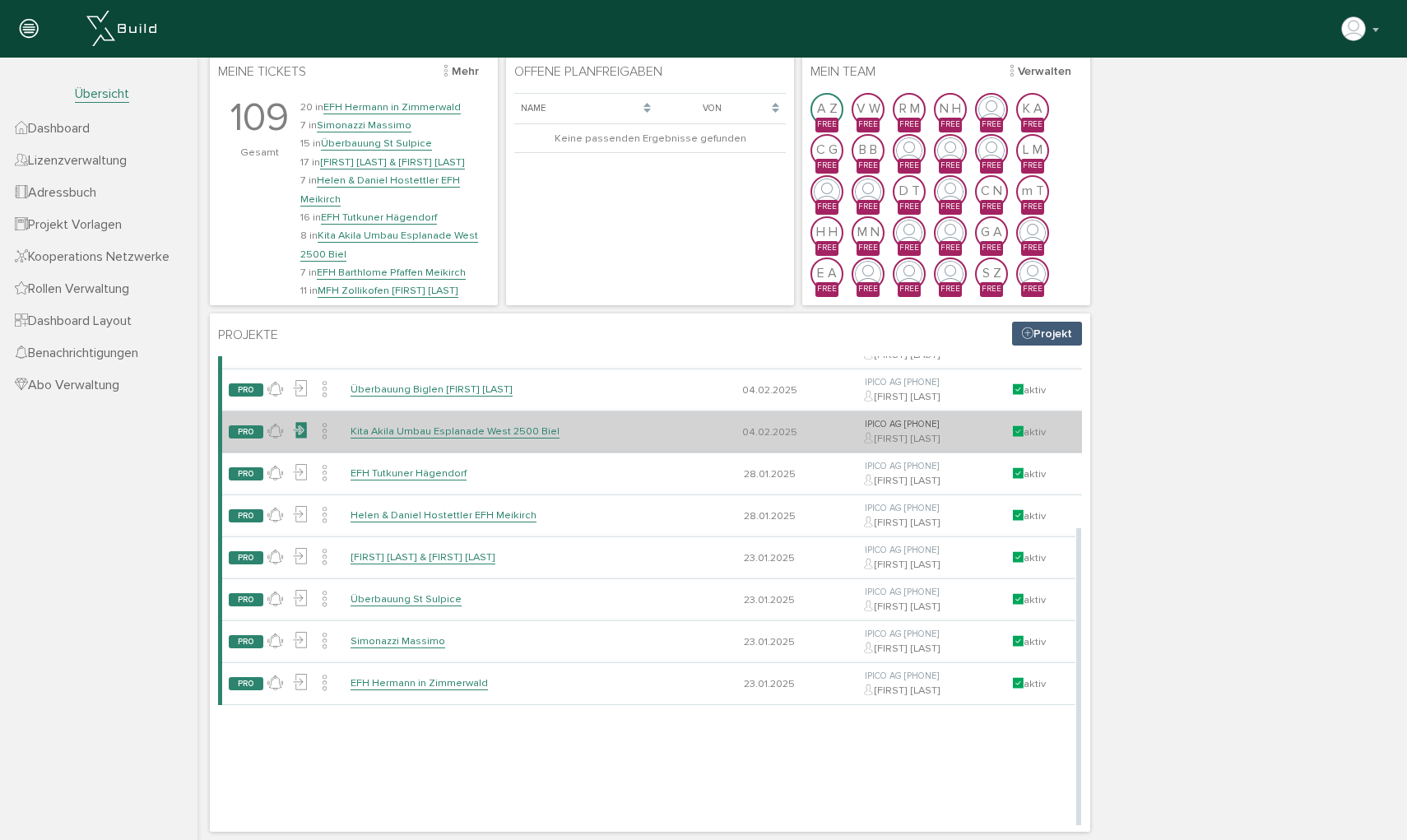 click at bounding box center [300, 430] 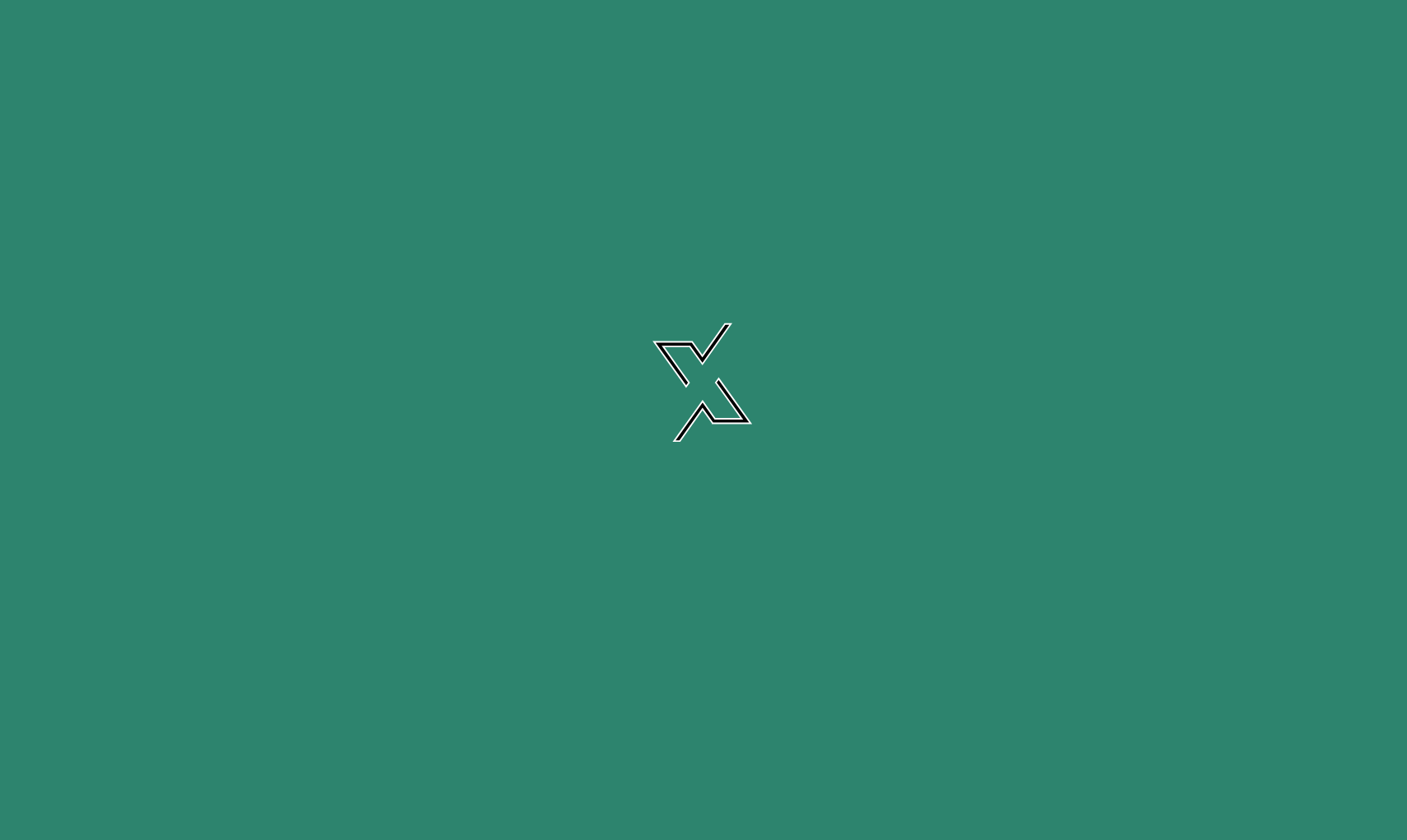 scroll, scrollTop: 0, scrollLeft: 0, axis: both 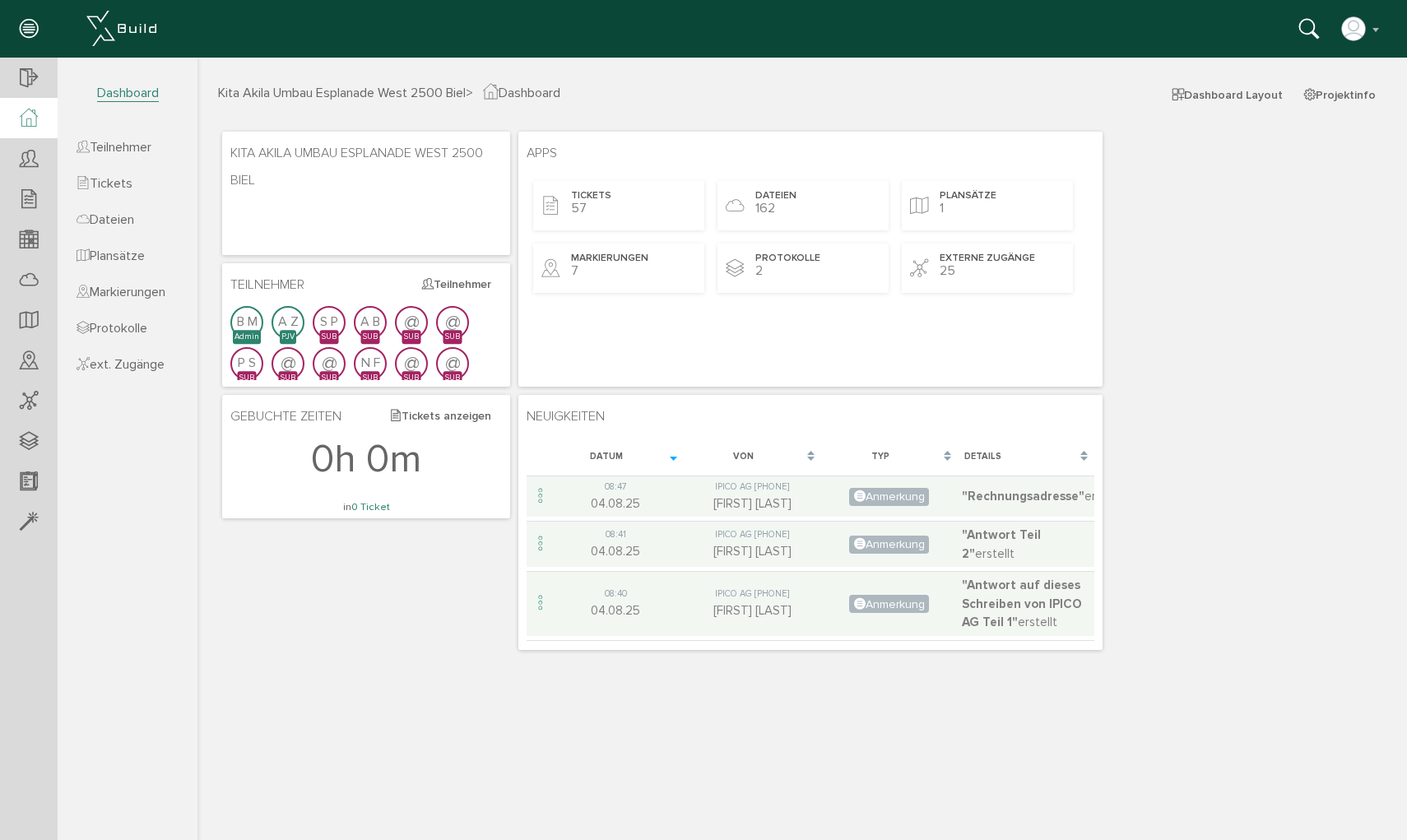 click on "Dashboard" at bounding box center [128, 93] 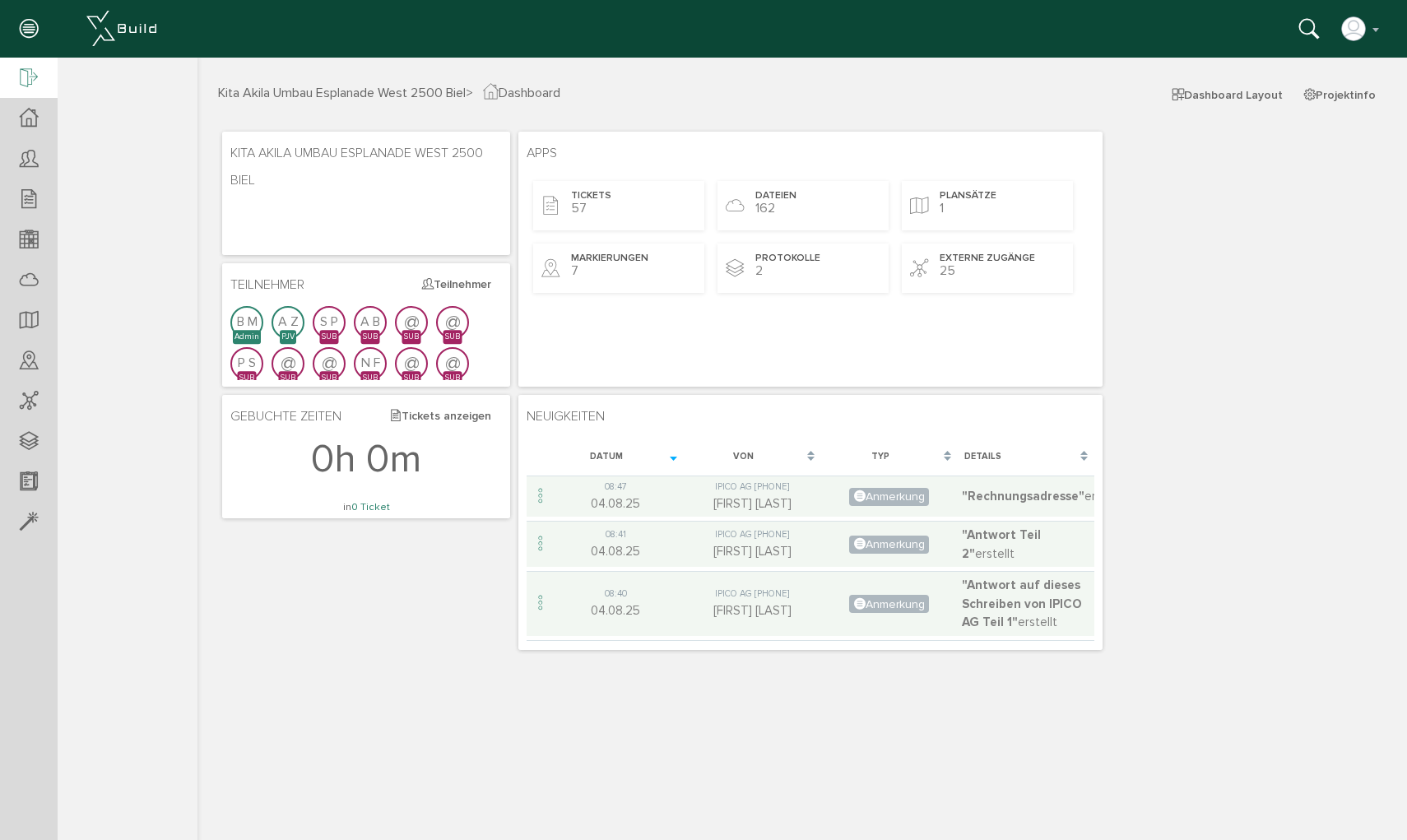 click at bounding box center [29, 79] 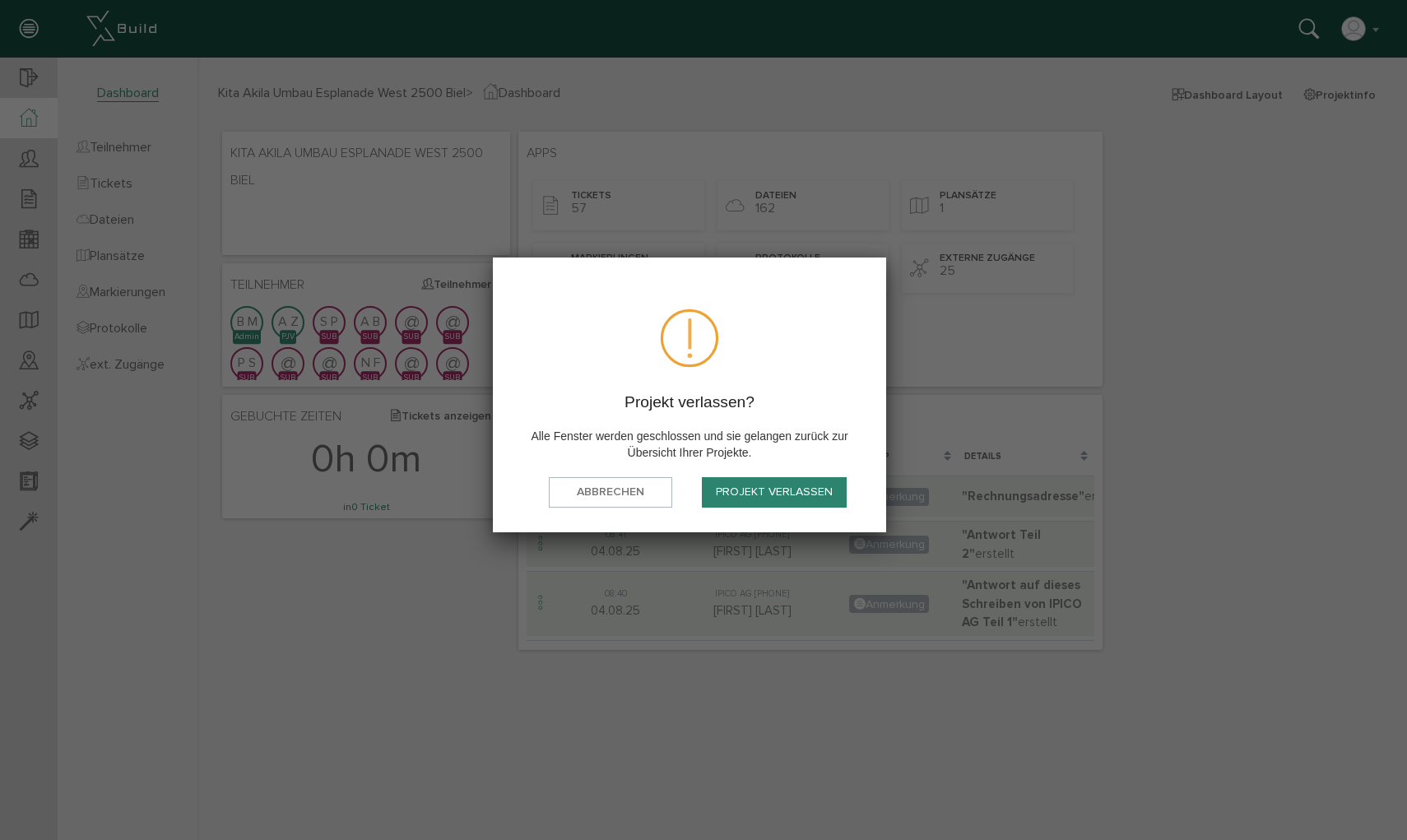 click on "Projekt verlassen" at bounding box center (774, 492) 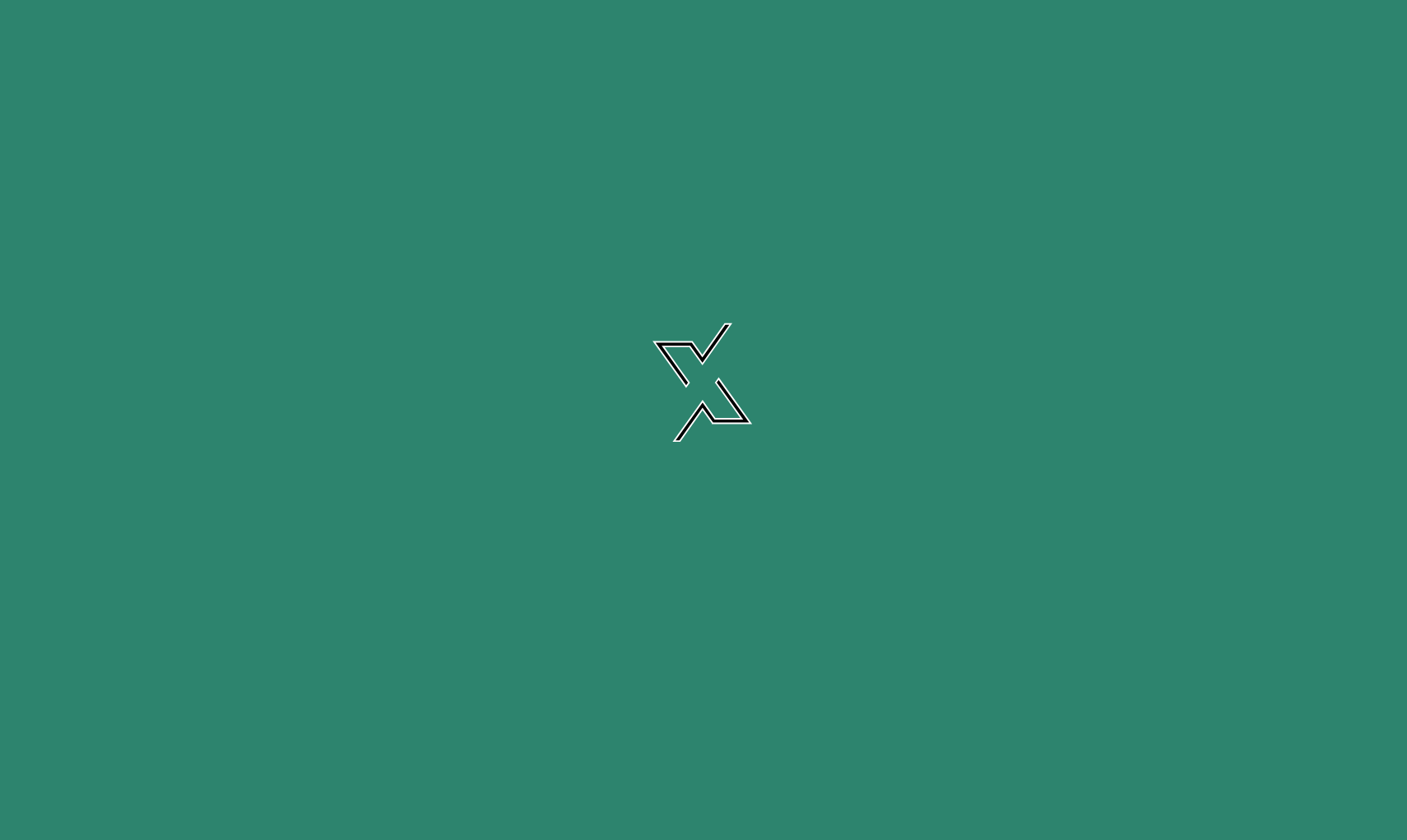 scroll, scrollTop: 0, scrollLeft: 0, axis: both 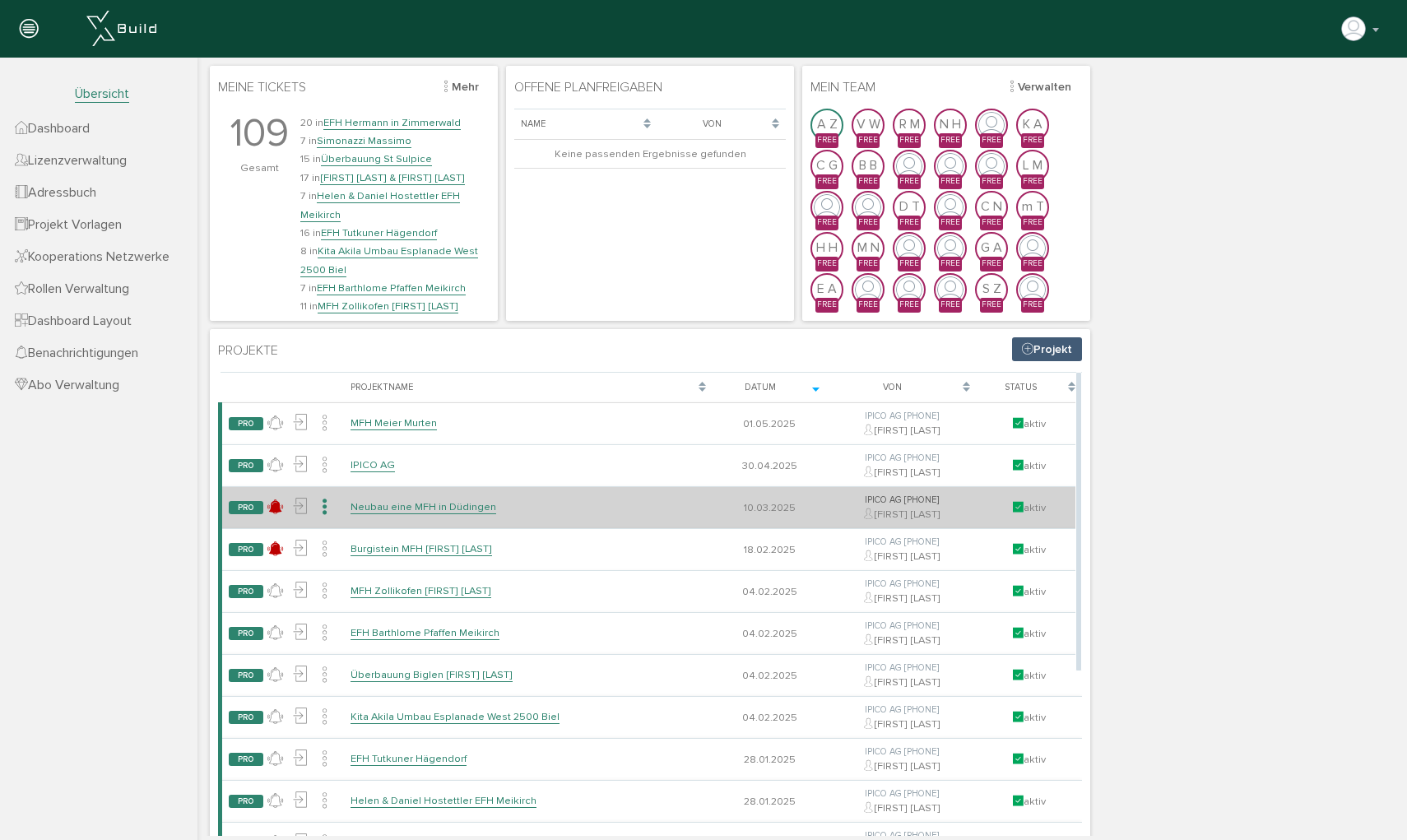 click at bounding box center [324, 507] 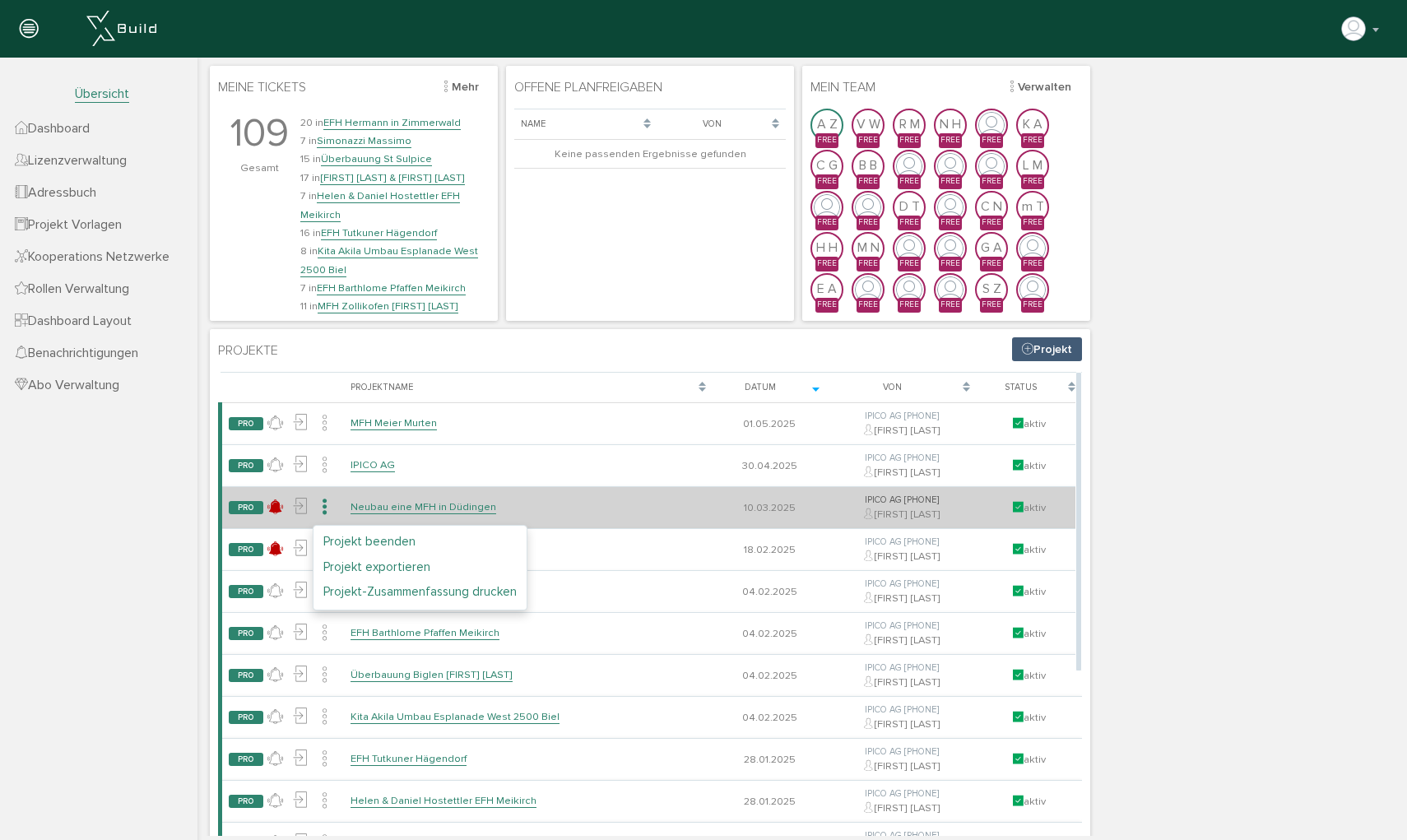 click on "Projekt-Zusammenfassung drucken" at bounding box center [420, 592] 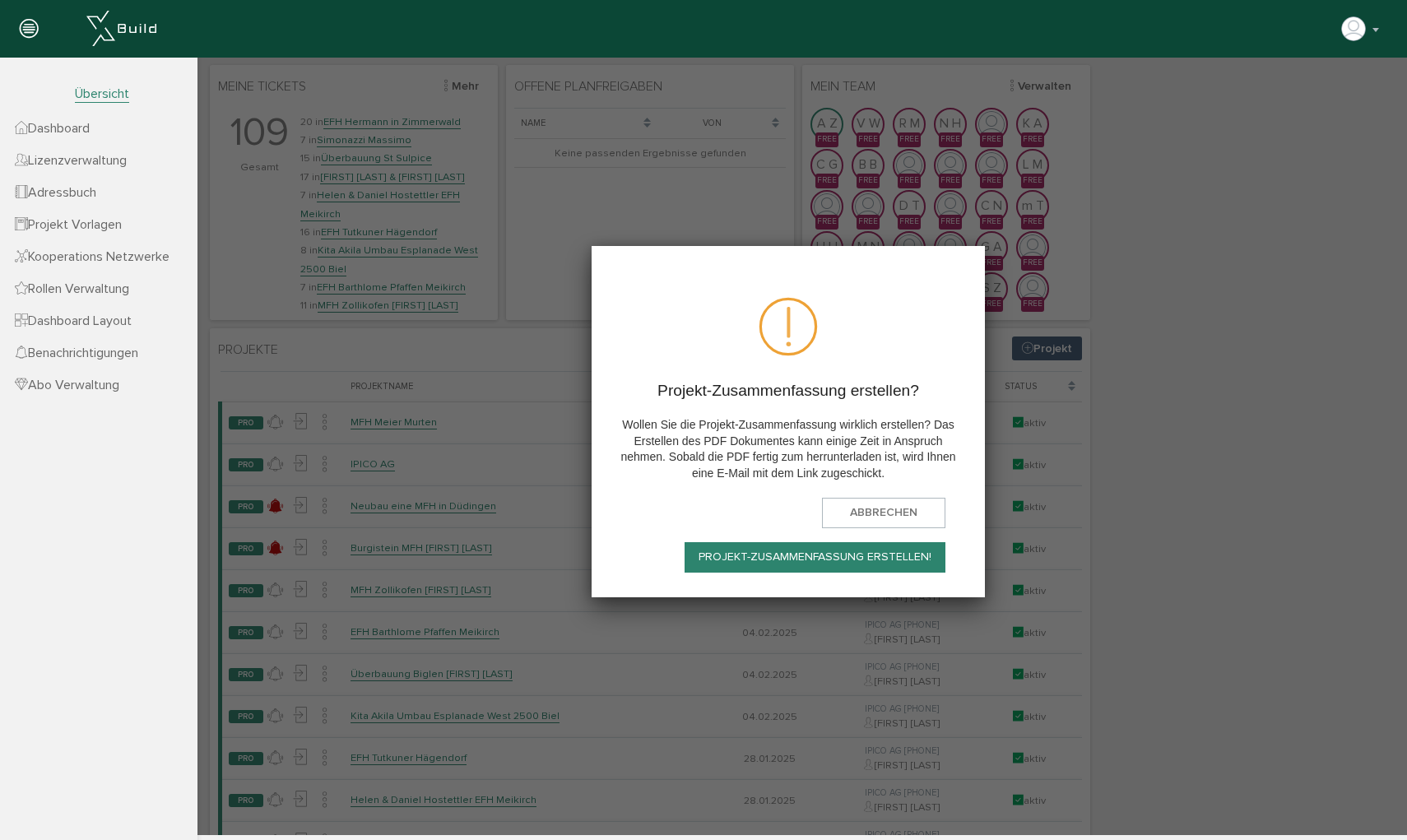 click on "Projekt-Zusammenfassung erstellen!" at bounding box center (815, 557) 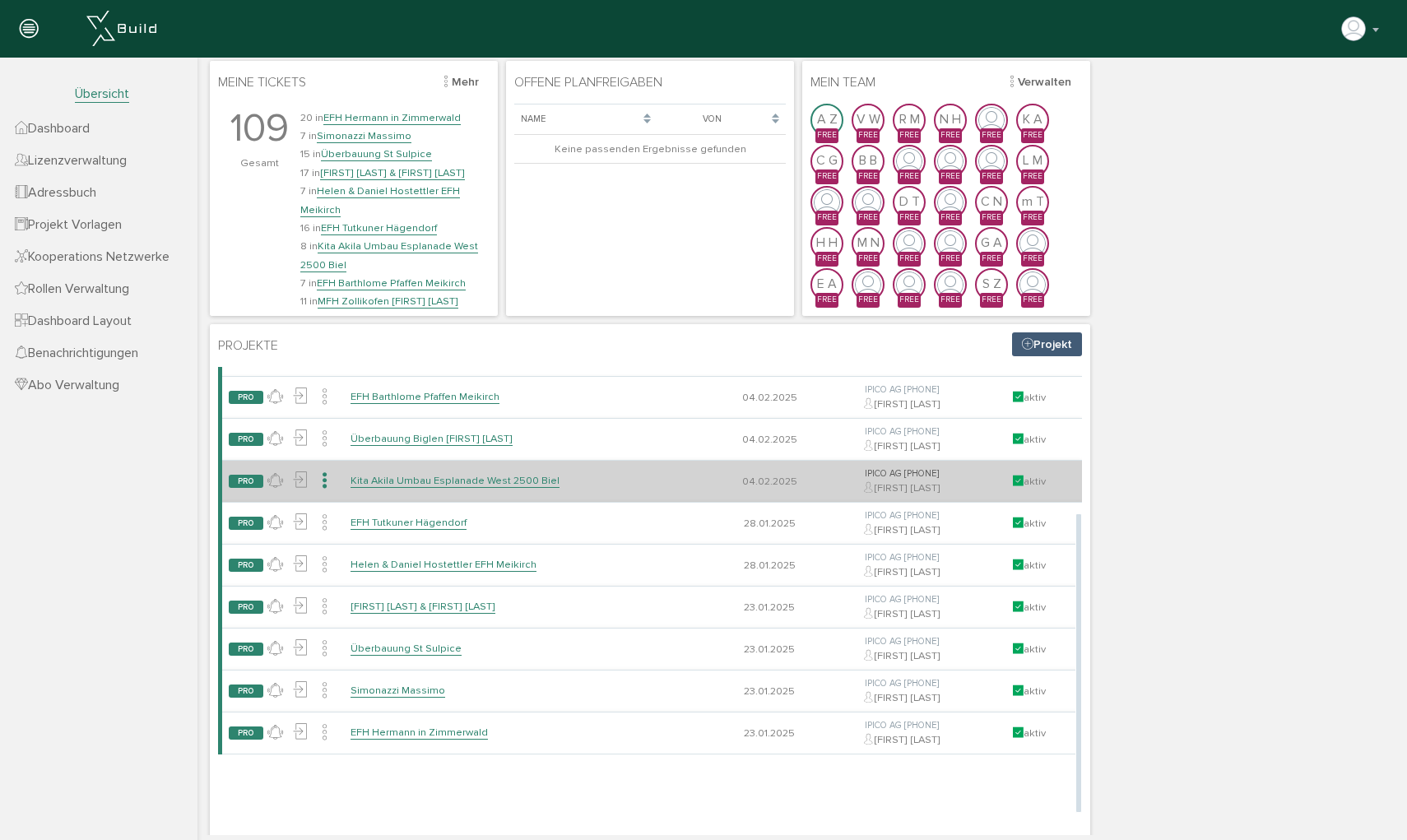 click at bounding box center (324, 480) 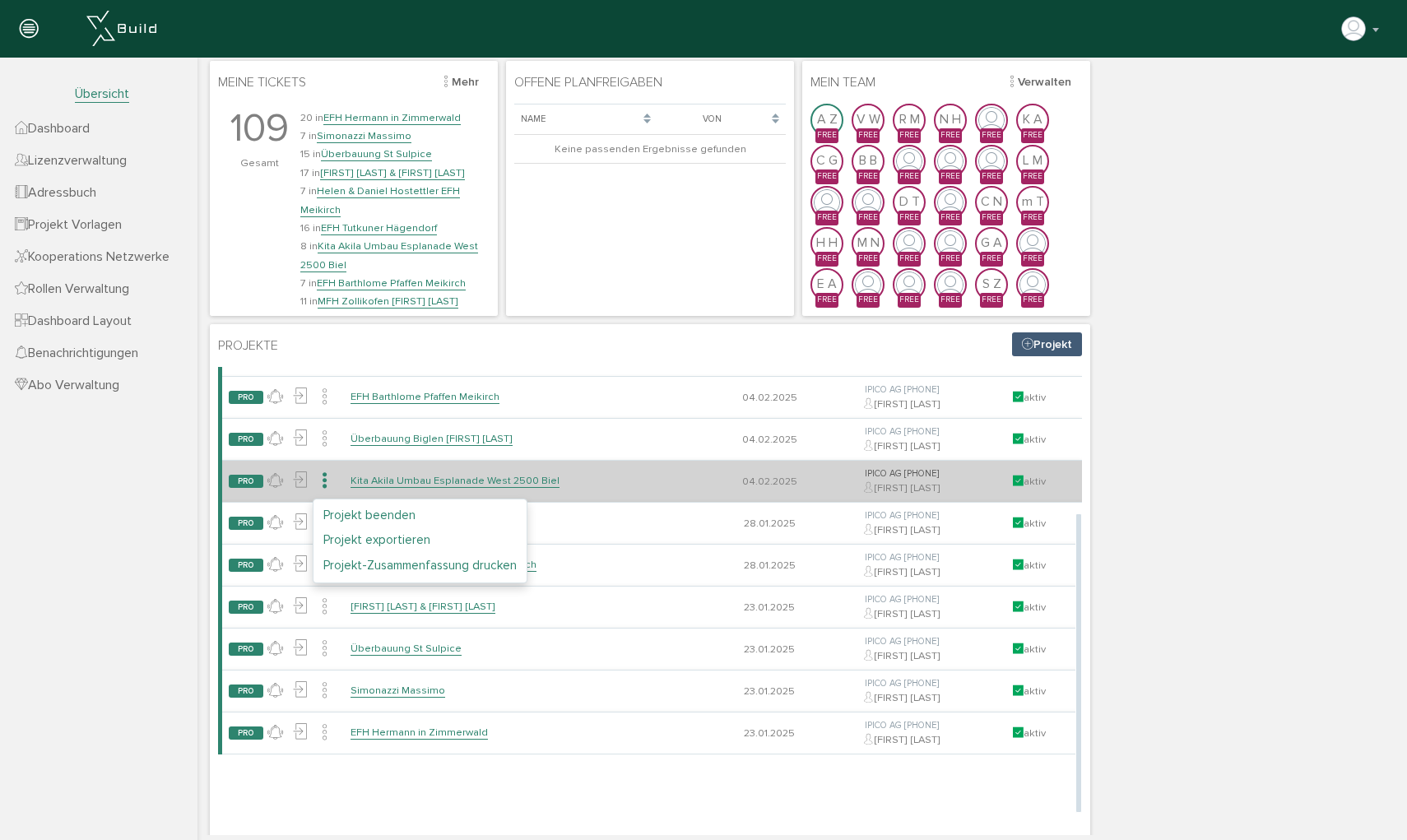 click on "Projekt-Zusammenfassung drucken" at bounding box center [420, 565] 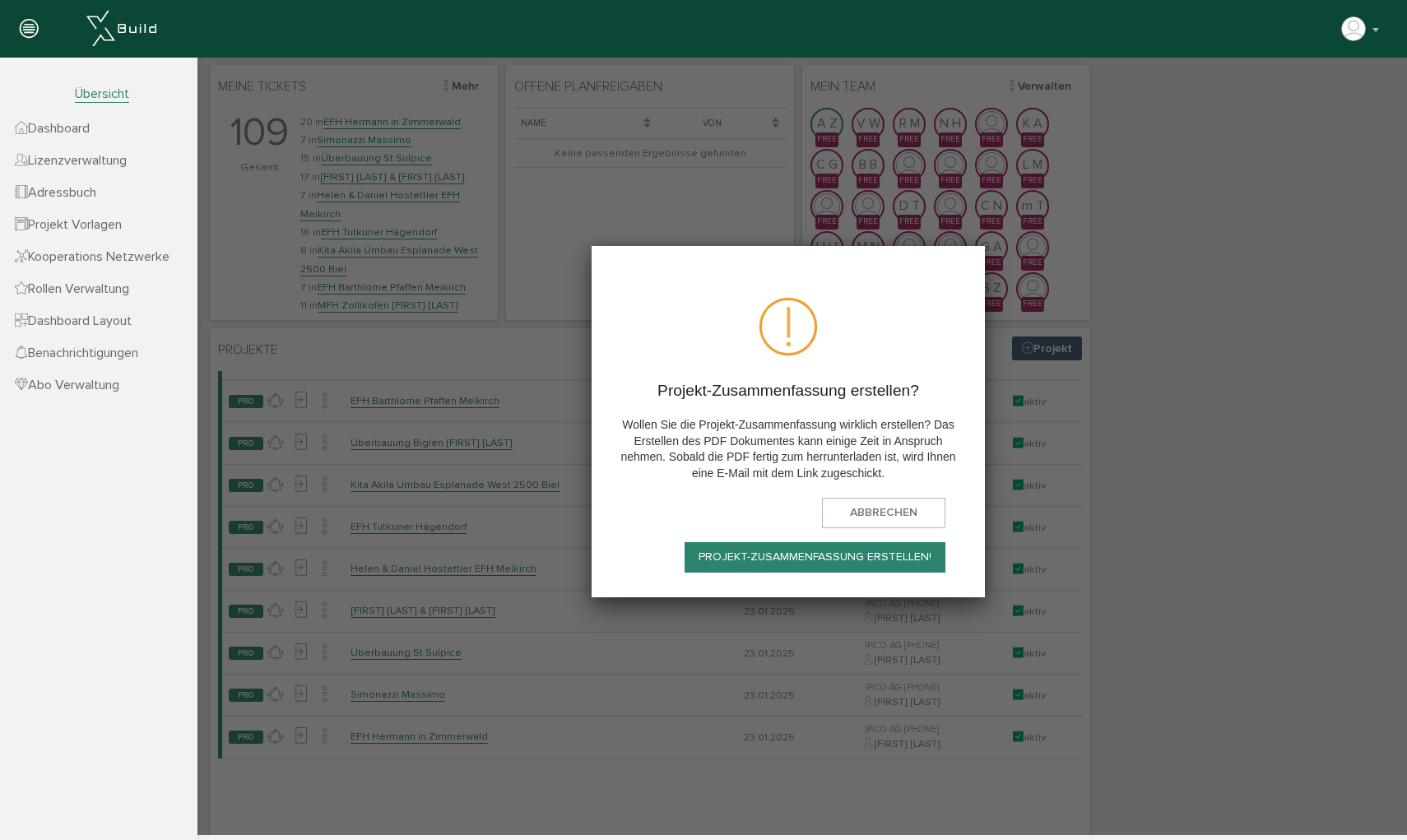 click on "Projekt-Zusammenfassung erstellen!" at bounding box center [815, 557] 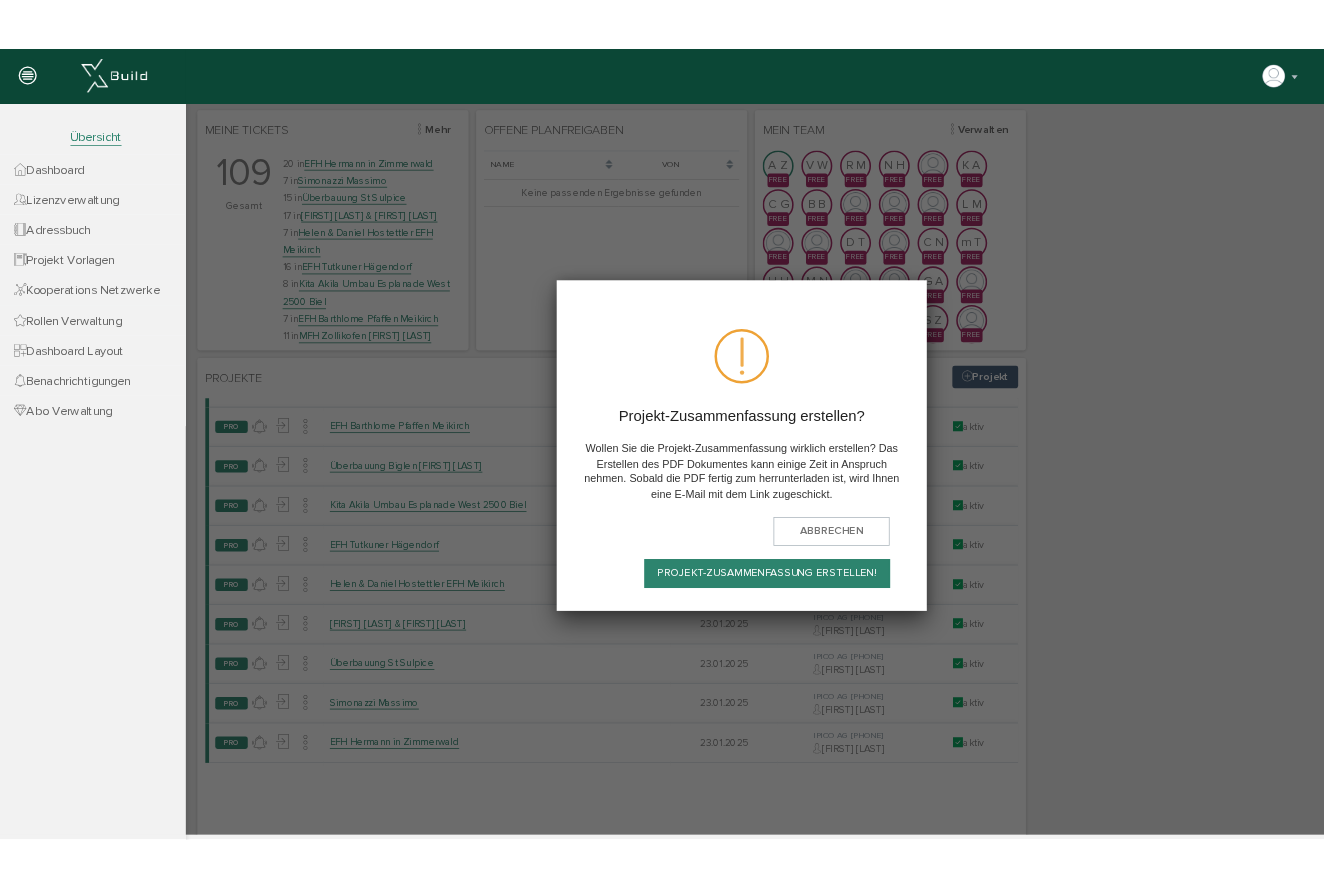 scroll, scrollTop: 5, scrollLeft: 0, axis: vertical 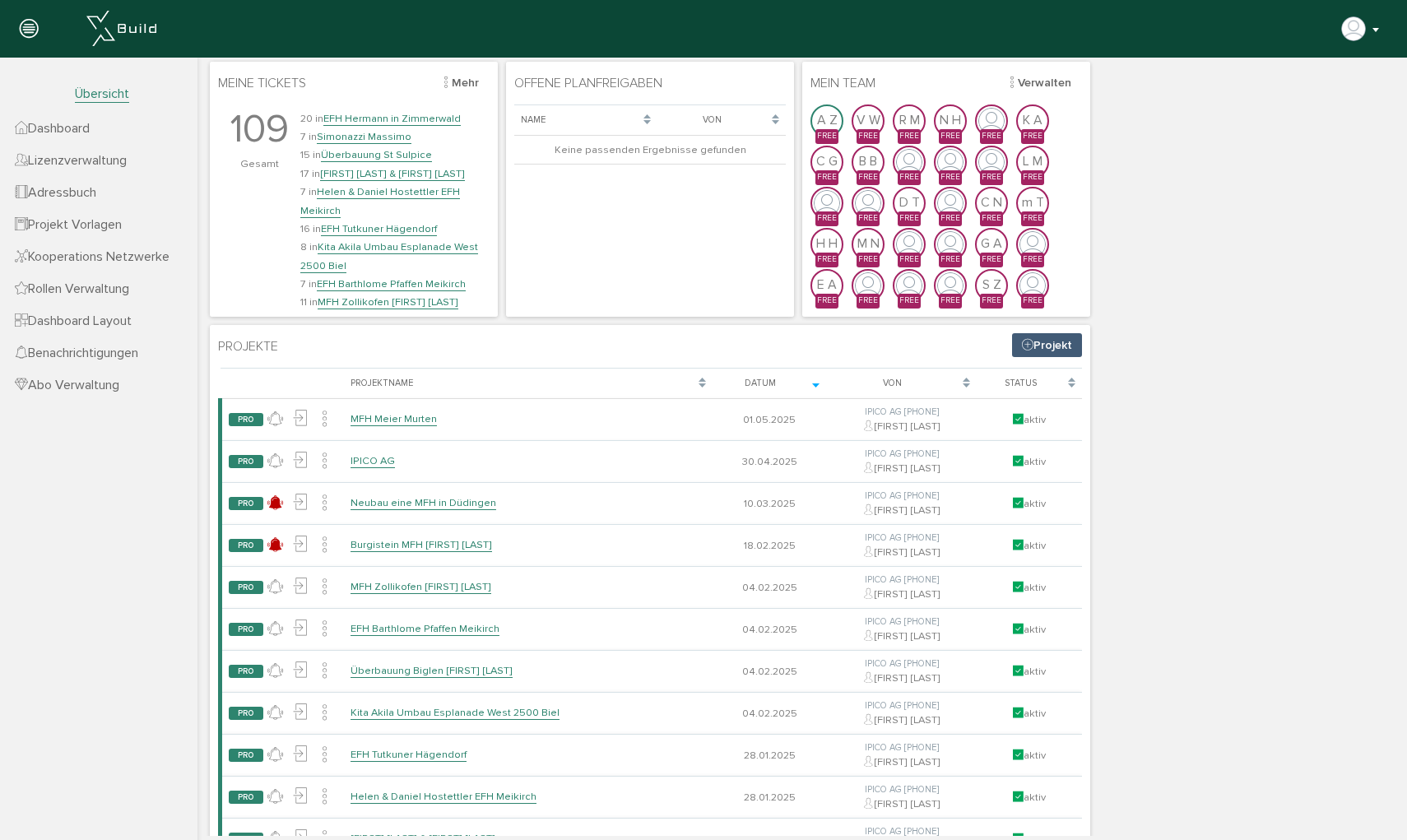 click at bounding box center [1361, 29] 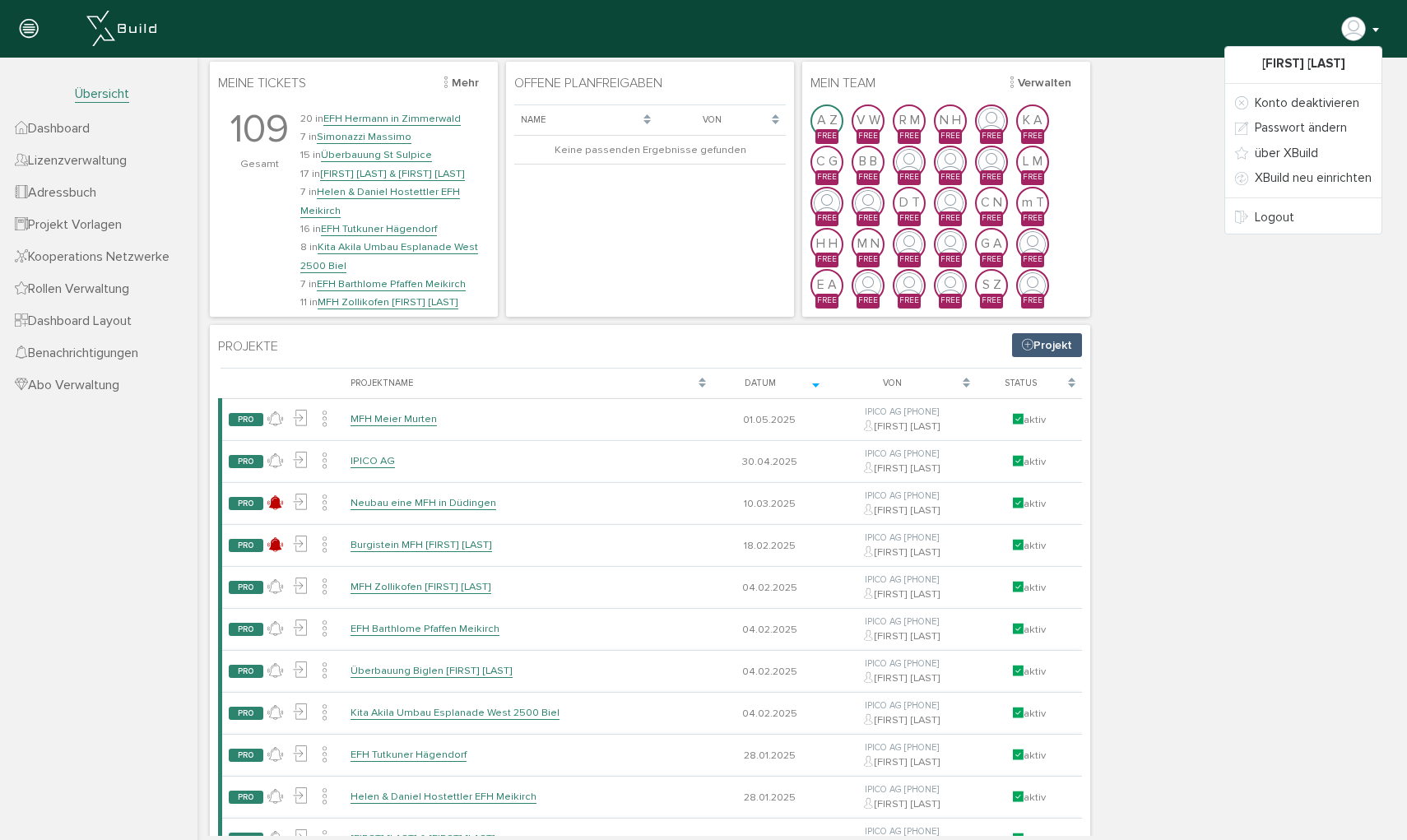 click on "Meine Tickets
Mehr
109
Gesamt
20 in  EFH Hermann in Zimmerwald 7 in  Simonazzi Massimo 15 in  Überbauung St Sulpice 17 in  Chanketh Nagamany &  Sathuya Sarvananthan 7 in  Helen & Daniel Hostettler EFH Meikirch 16 in  EFH Tutkuner Hägendorf 8 in  Kita Akila Umbau Esplanade West 2500 Biel 7 in  EFH Barthlome Pfaffen Meikirch 11 in  MFH Zollikofen Paul Equey 1 in  MFH Meier Murten
Offene Planfreigaben
Lade, bitte warten...
Name Von Keine passenden Ergebnisse gefunden
Mein Team
Verwalten" at bounding box center [802, 452] 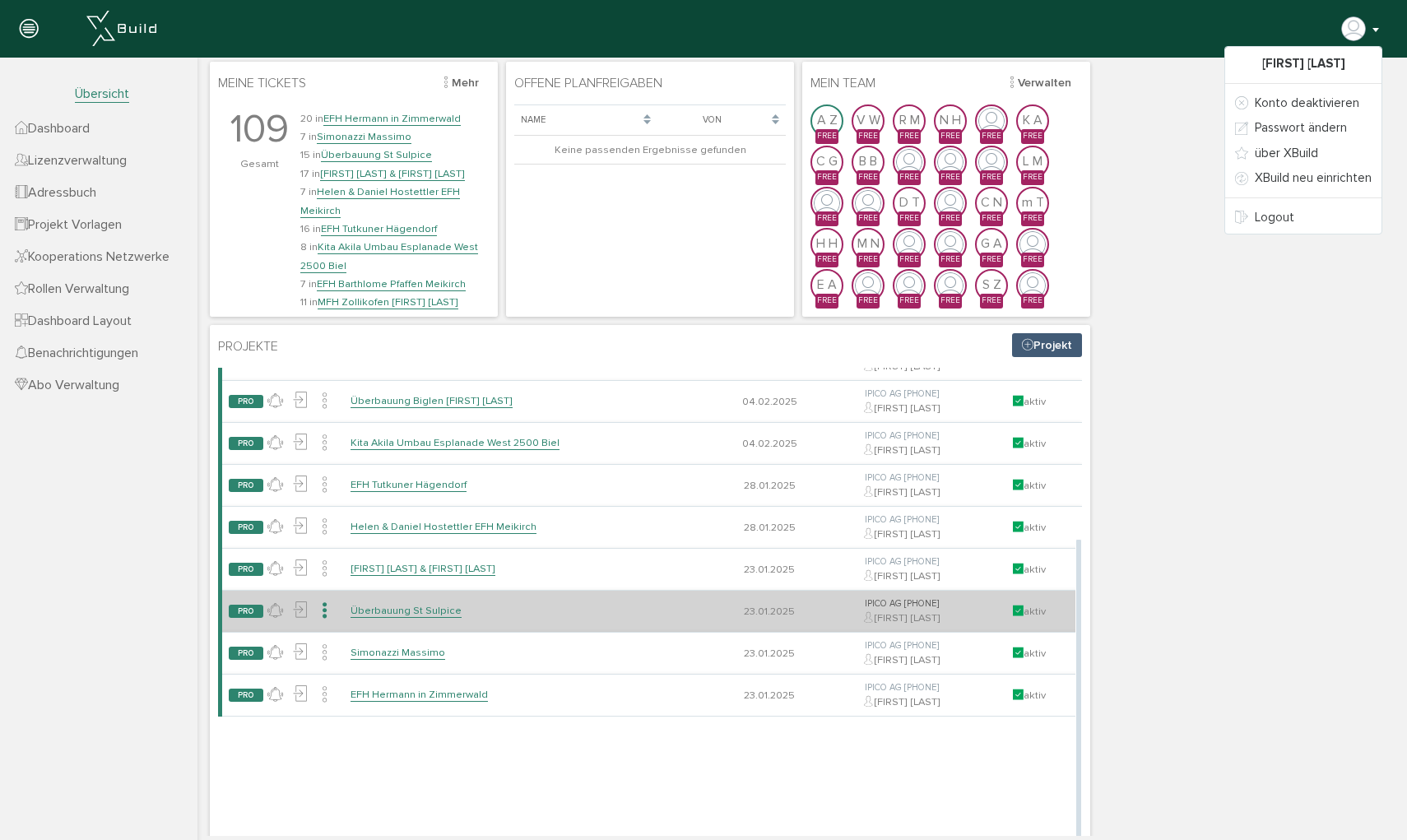 click at bounding box center [324, 610] 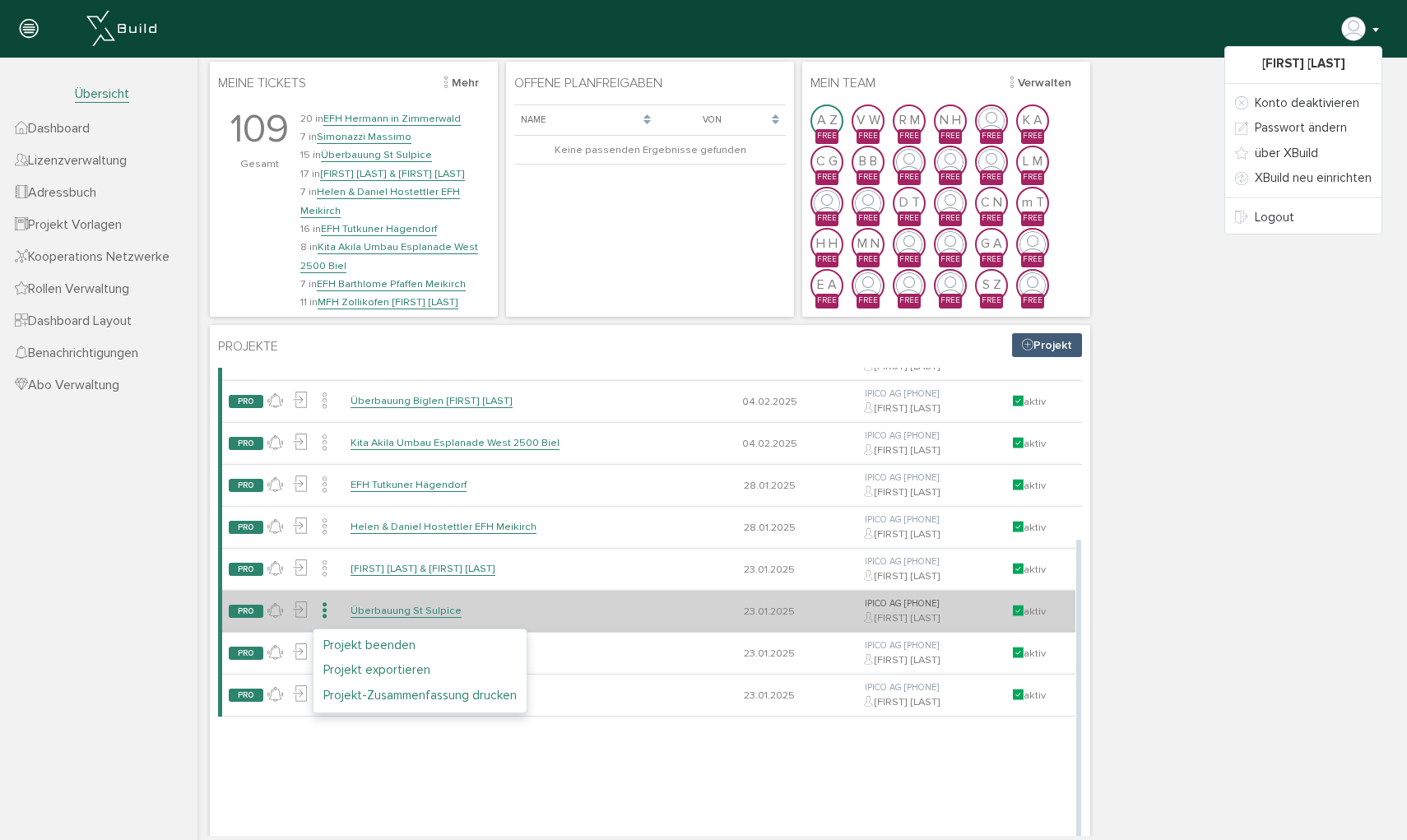 click on "Projekt exportieren" at bounding box center (420, 670) 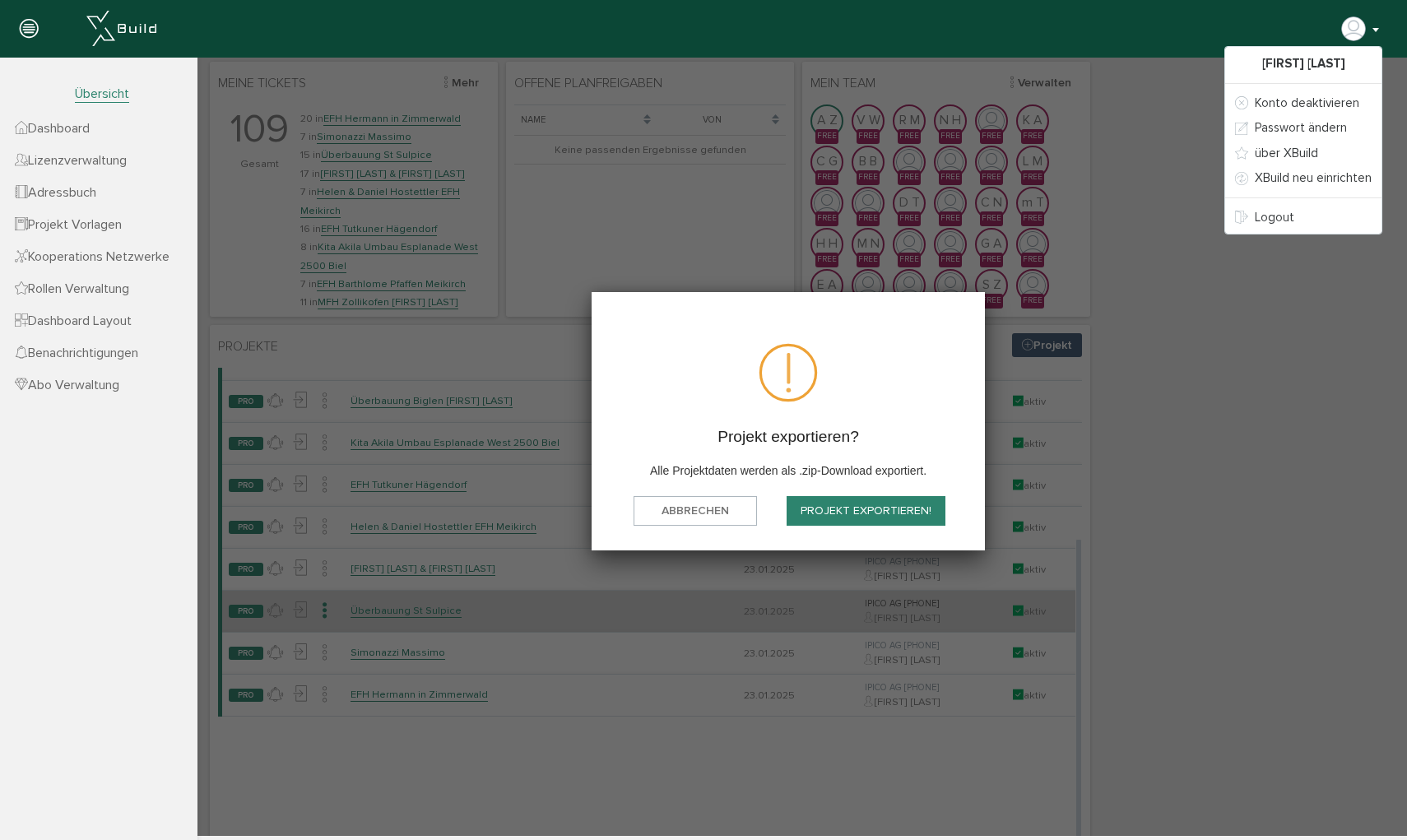 scroll, scrollTop: 0, scrollLeft: 0, axis: both 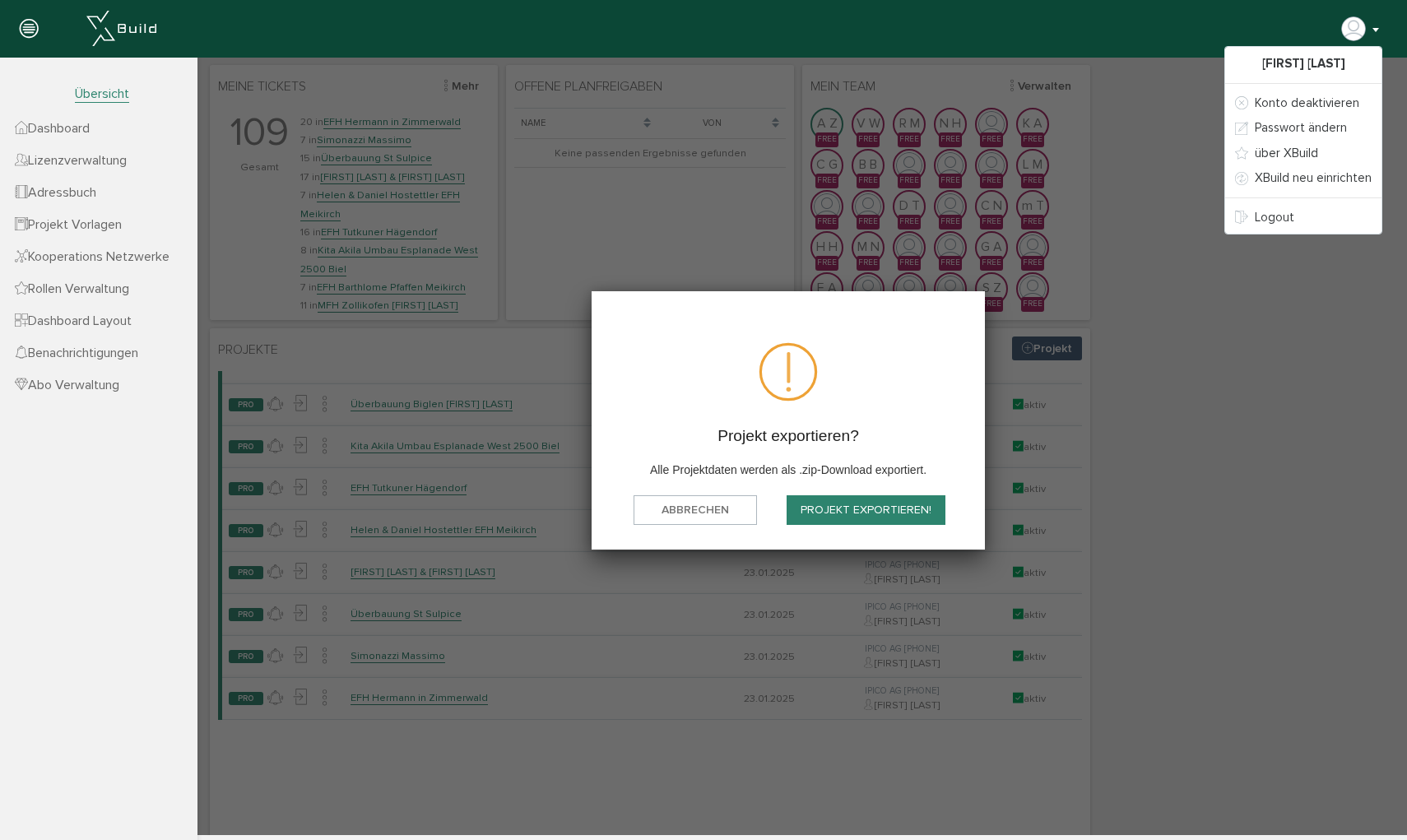 click on "Projekt exportieren!" at bounding box center (866, 510) 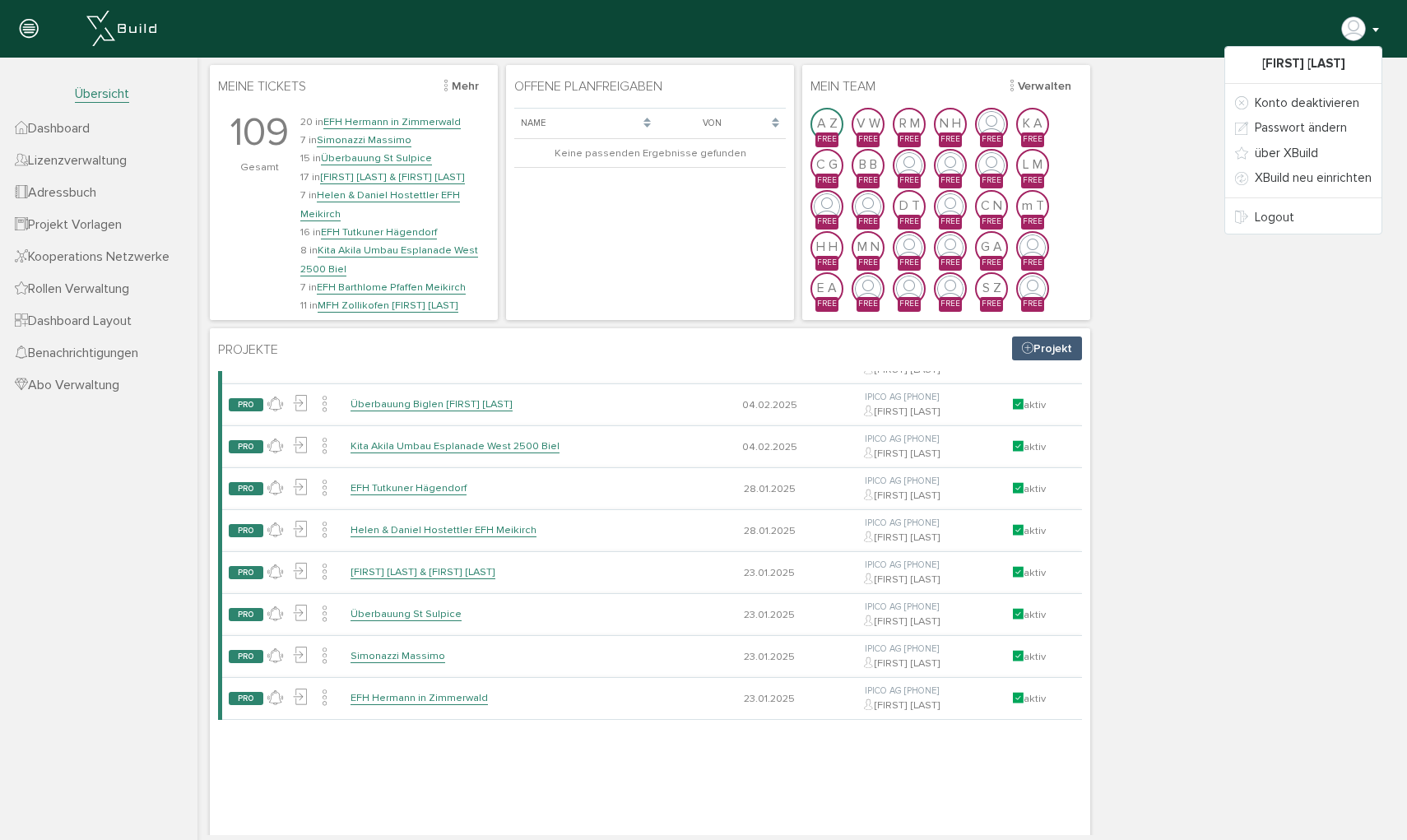 scroll, scrollTop: 4, scrollLeft: 0, axis: vertical 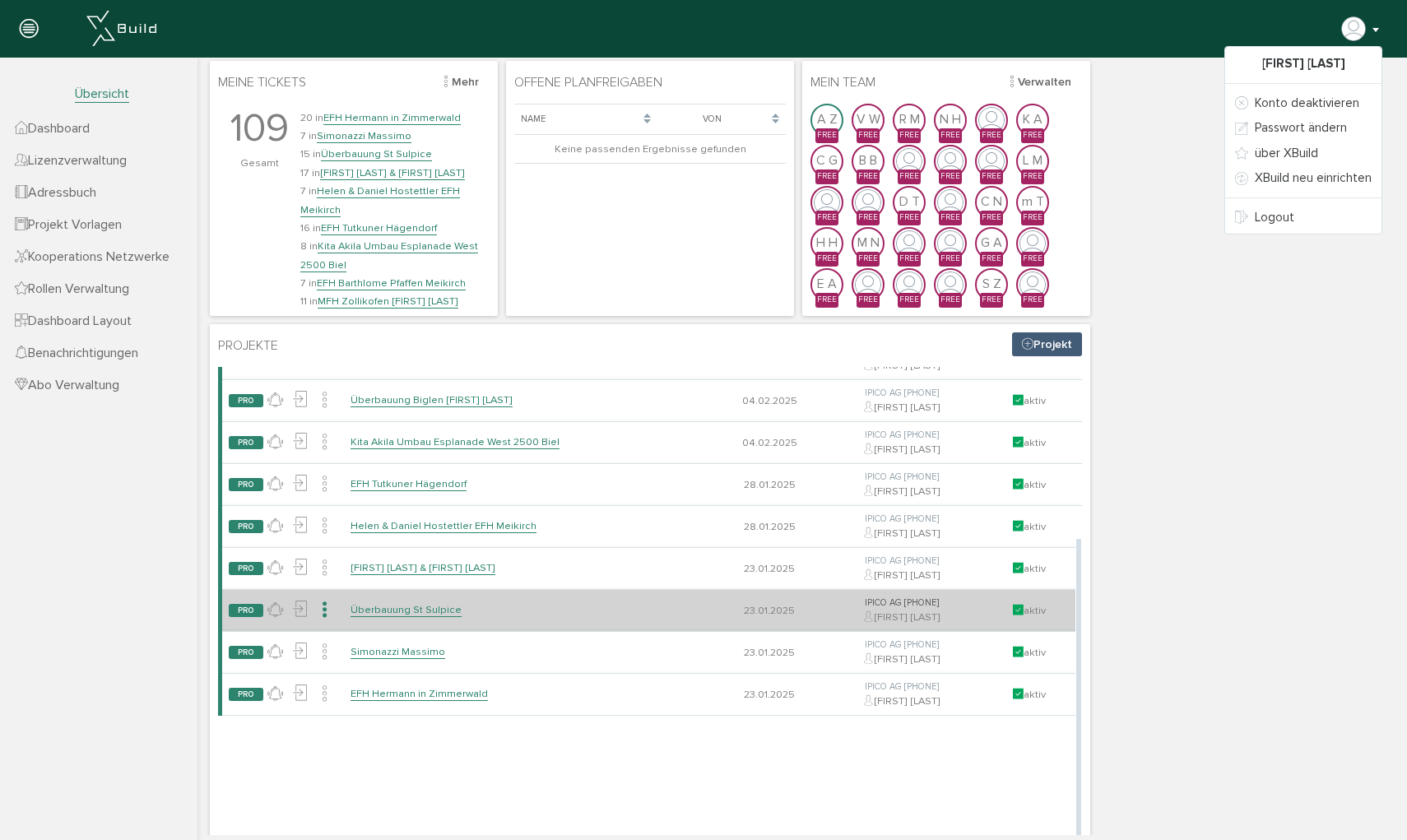 click at bounding box center [324, 610] 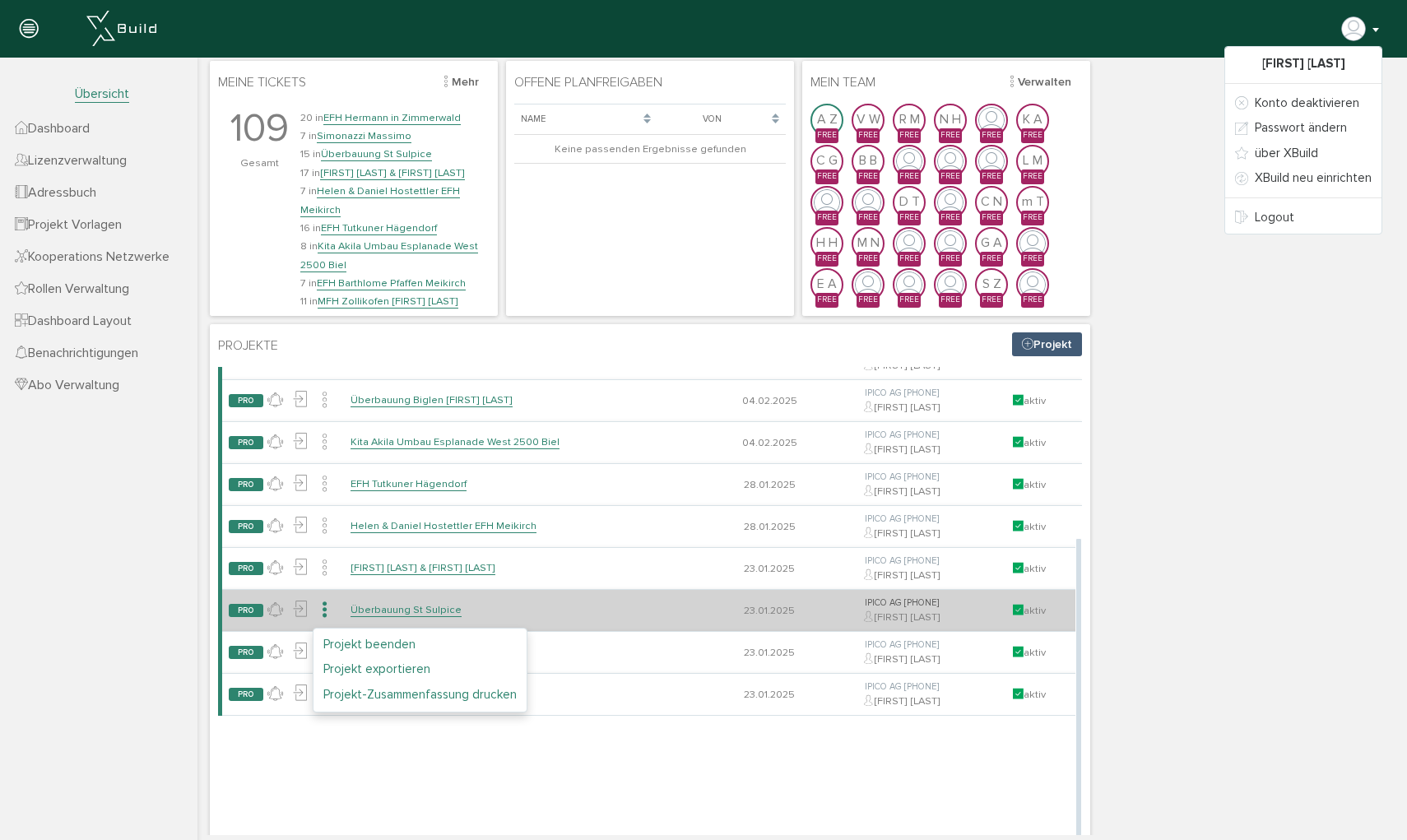 click on "Projekt-Zusammenfassung drucken" at bounding box center [420, 694] 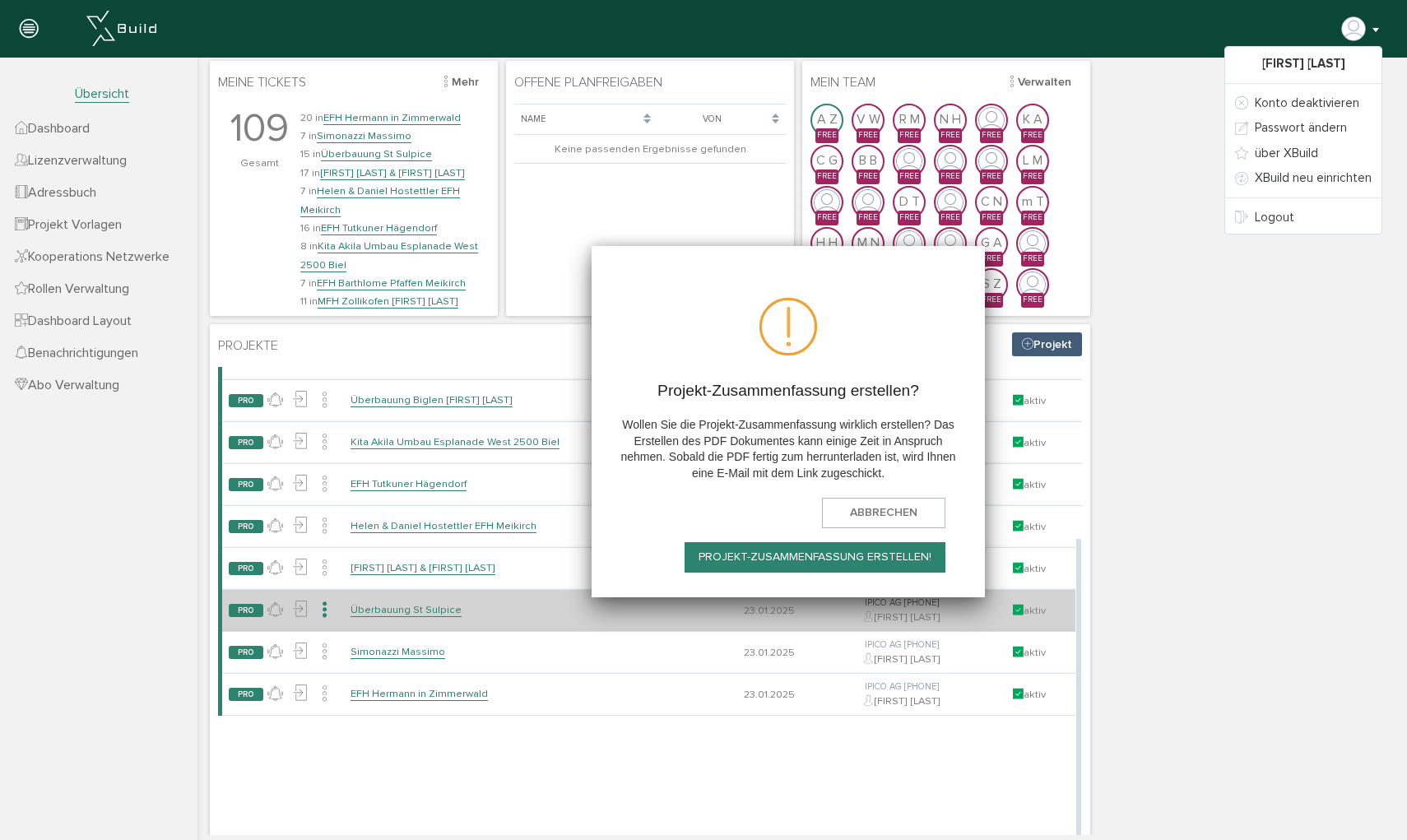 scroll, scrollTop: 0, scrollLeft: 0, axis: both 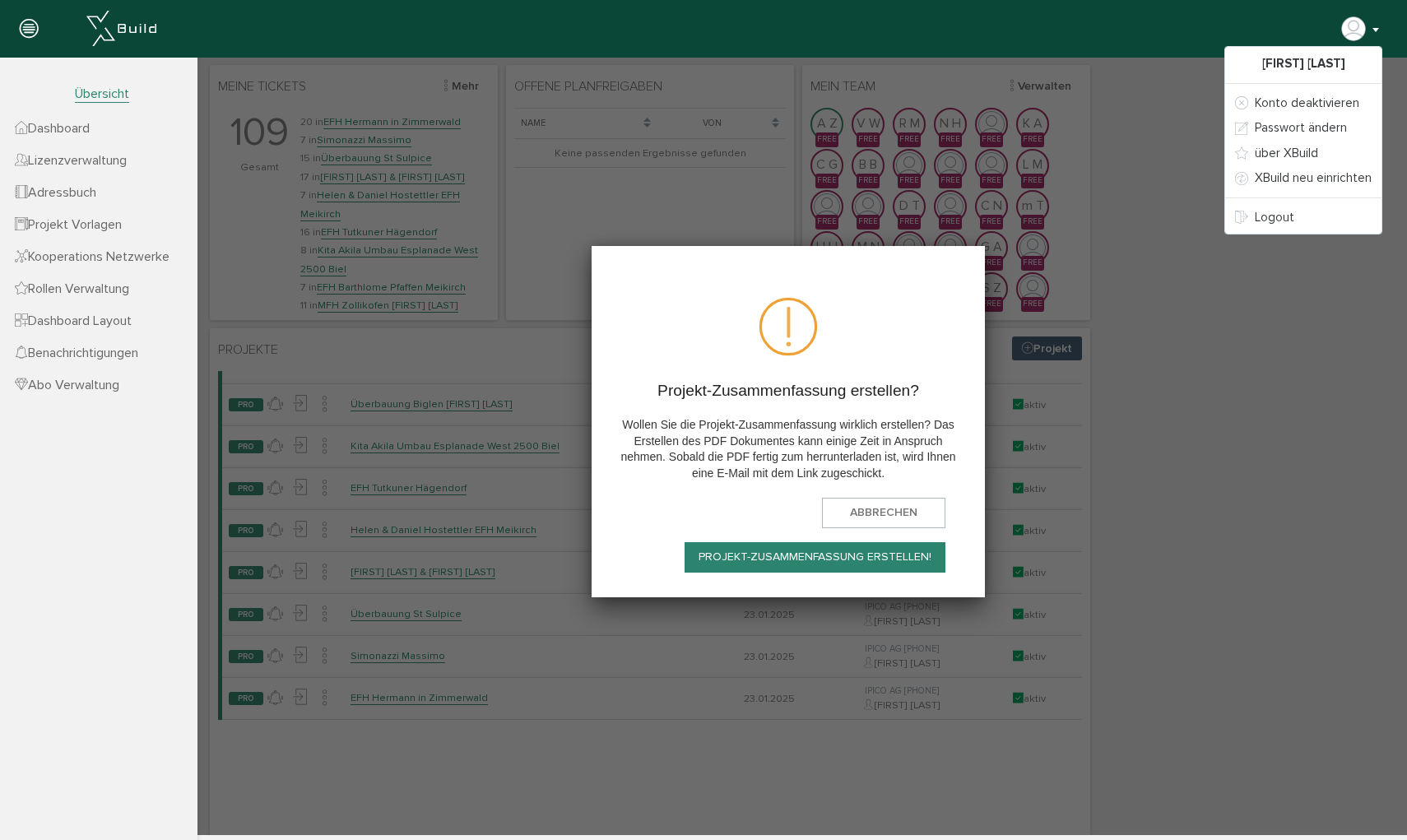 click on "Projekt-Zusammenfassung erstellen!" at bounding box center (815, 557) 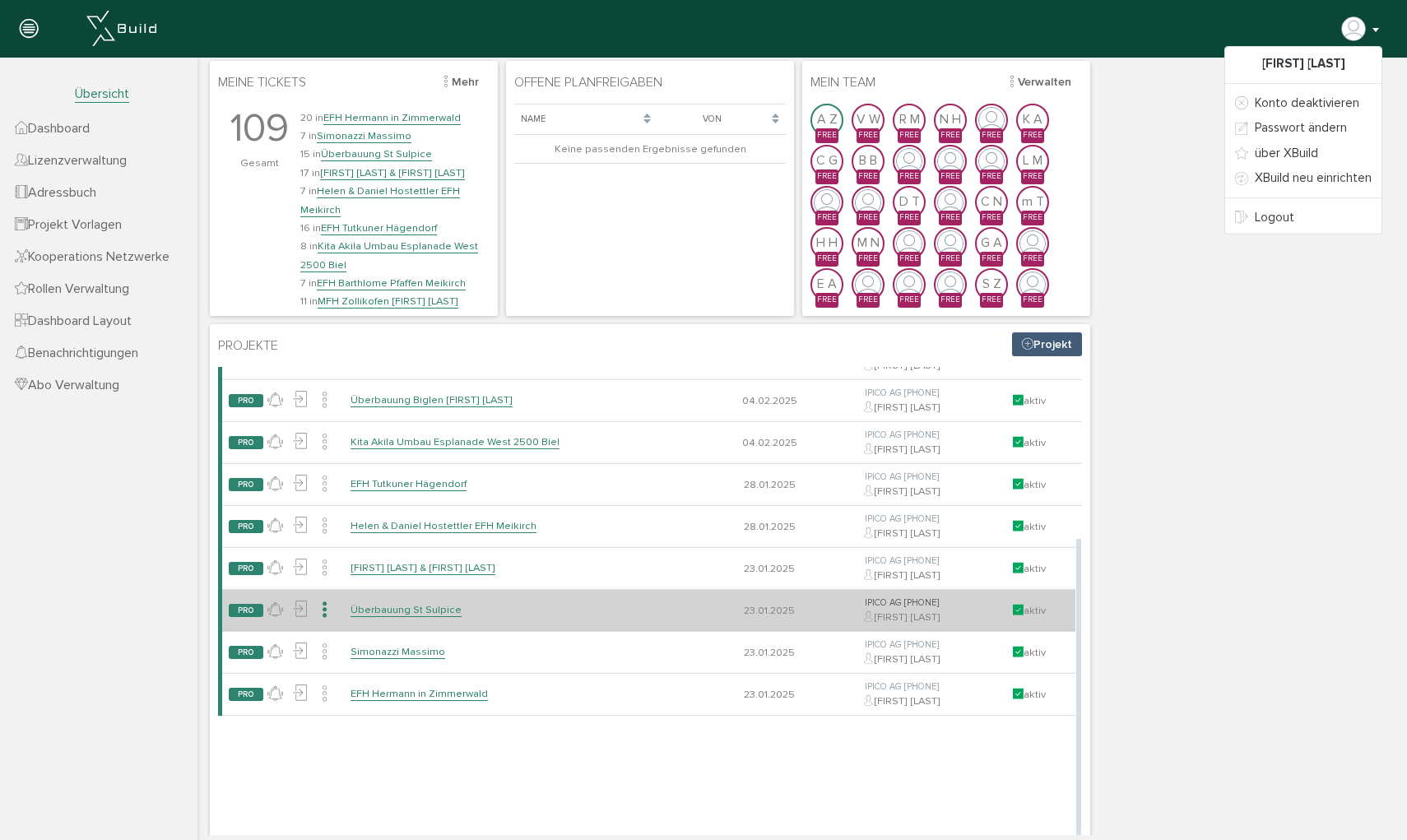 click at bounding box center (324, 610) 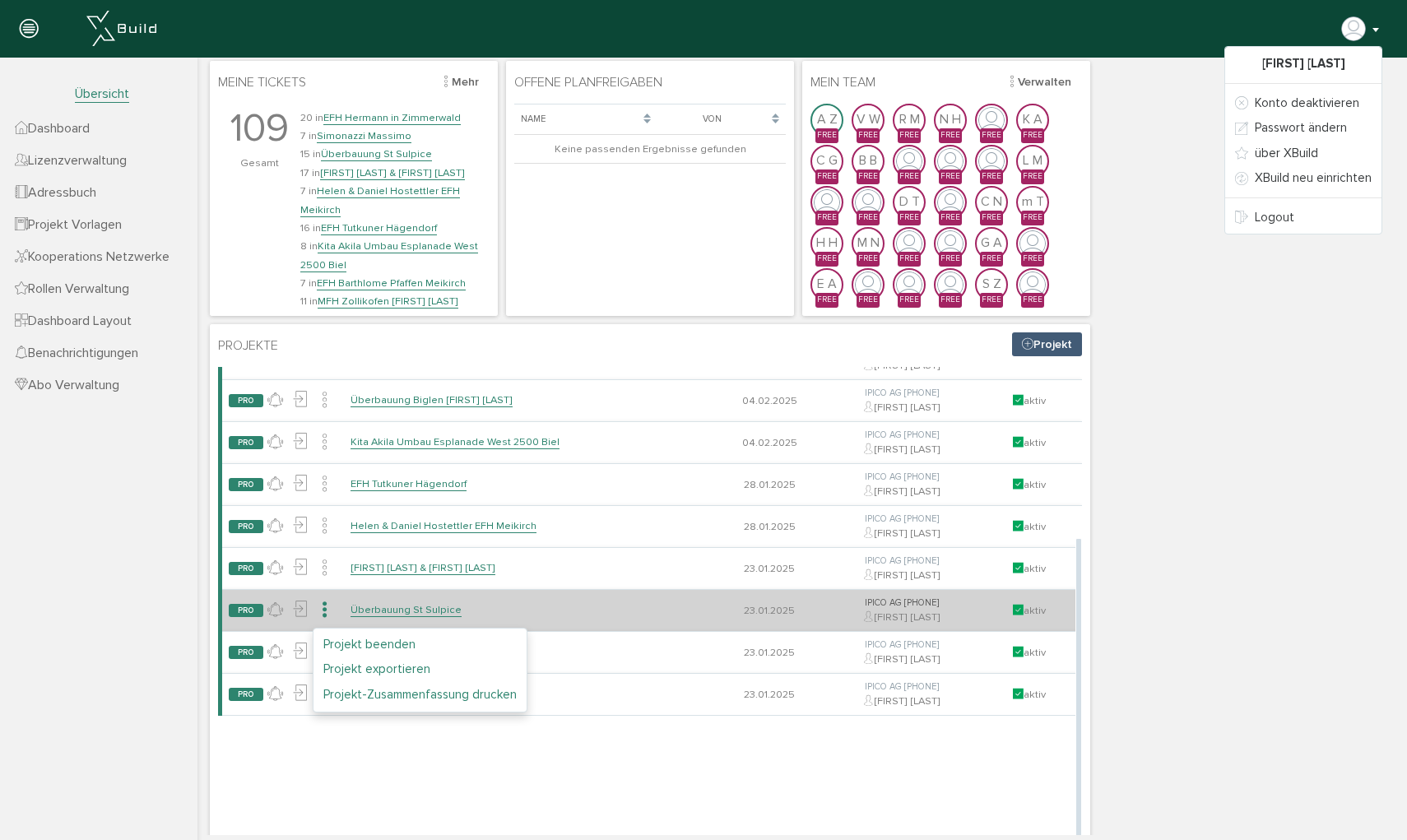 click on "Projekt beenden" at bounding box center (420, 644) 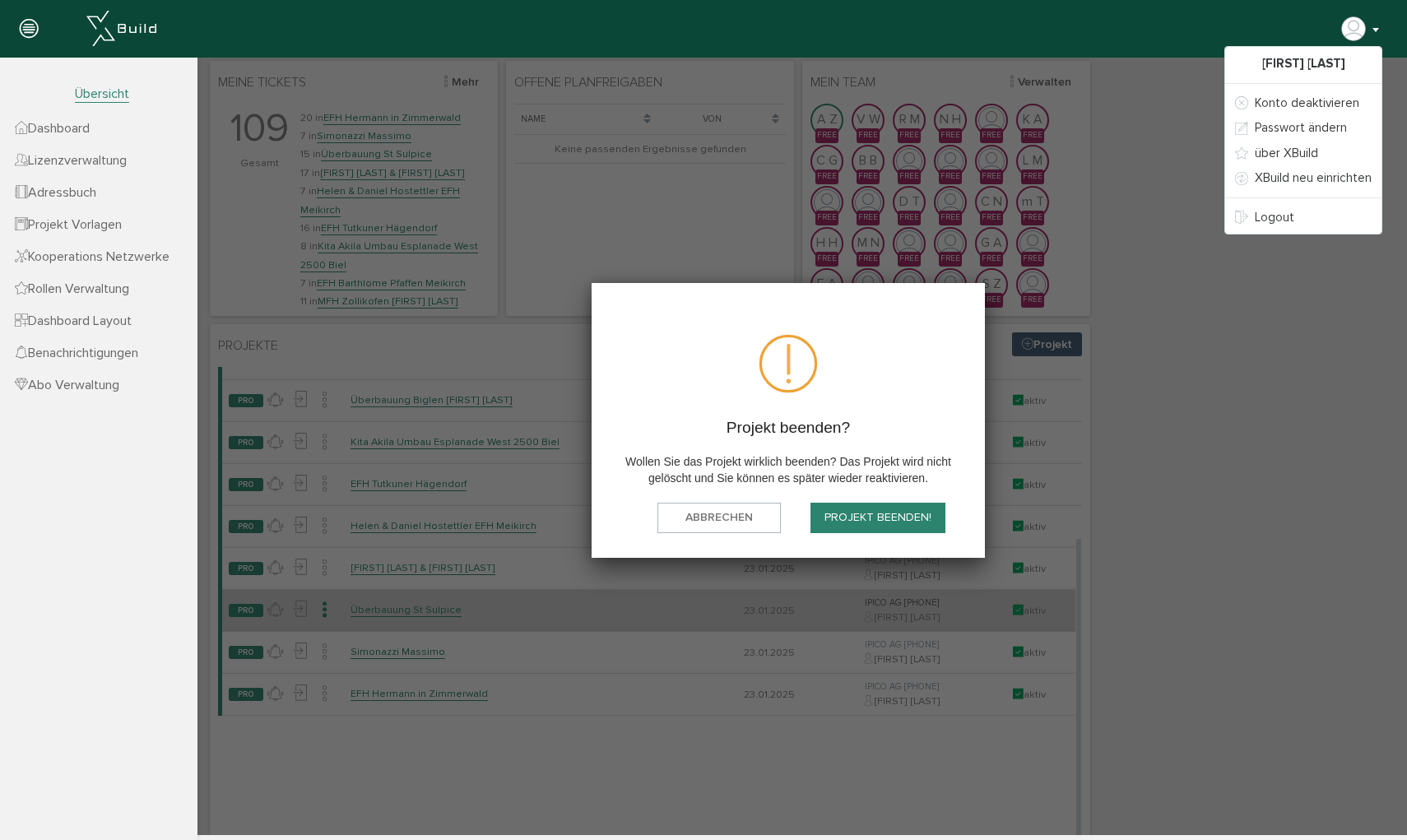 scroll, scrollTop: 0, scrollLeft: 0, axis: both 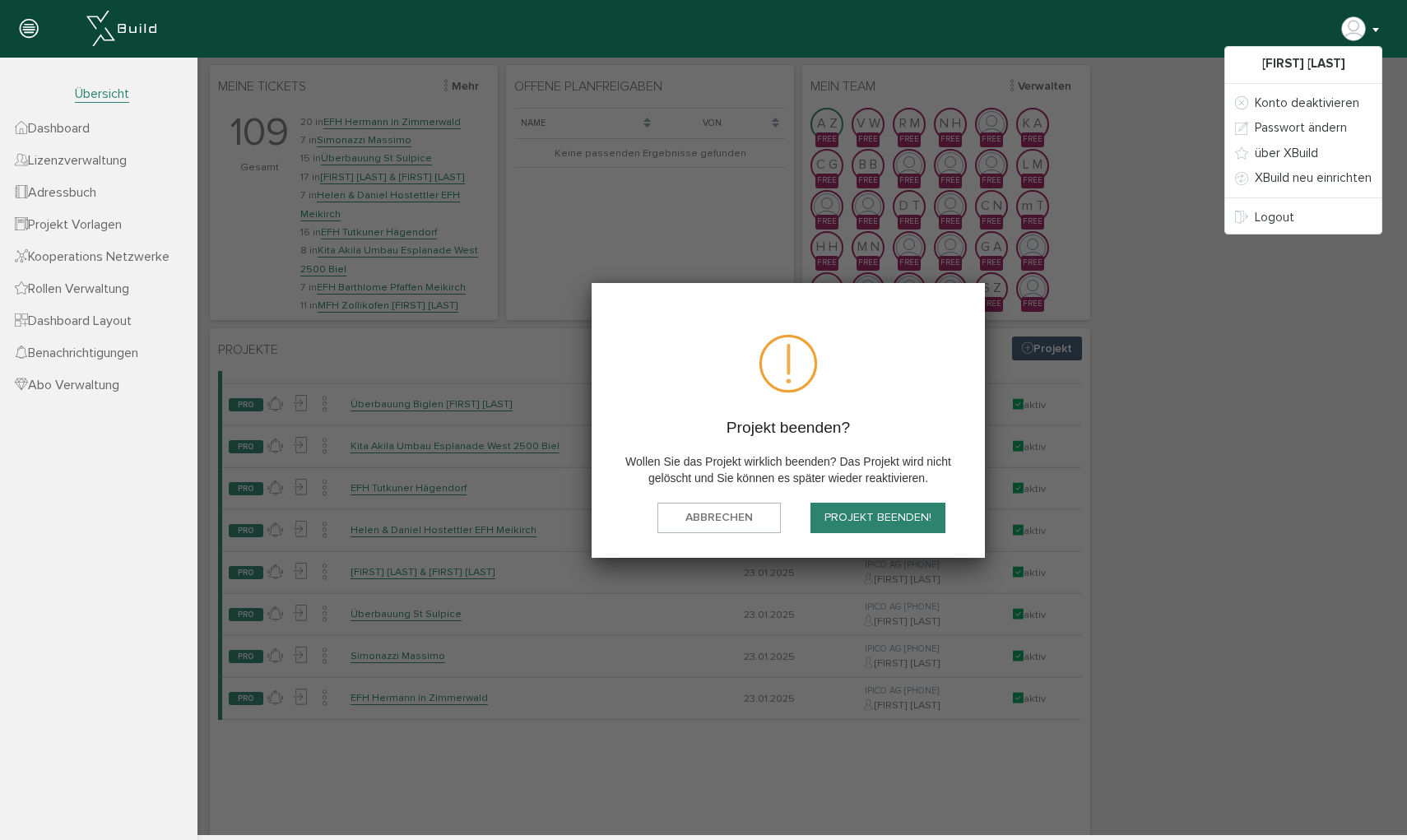 click on "Projekt beenden!" at bounding box center (878, 517) 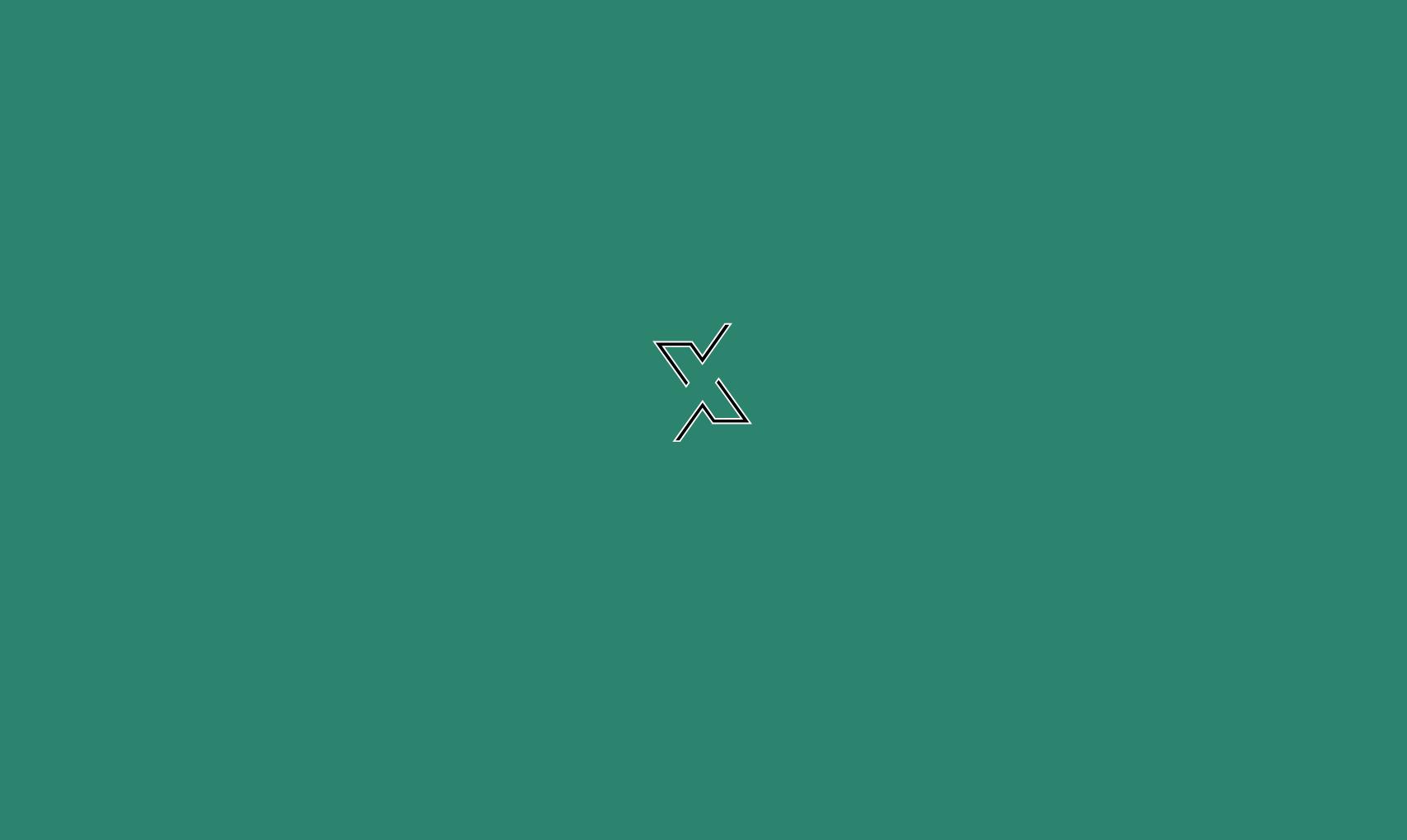 scroll, scrollTop: 0, scrollLeft: 0, axis: both 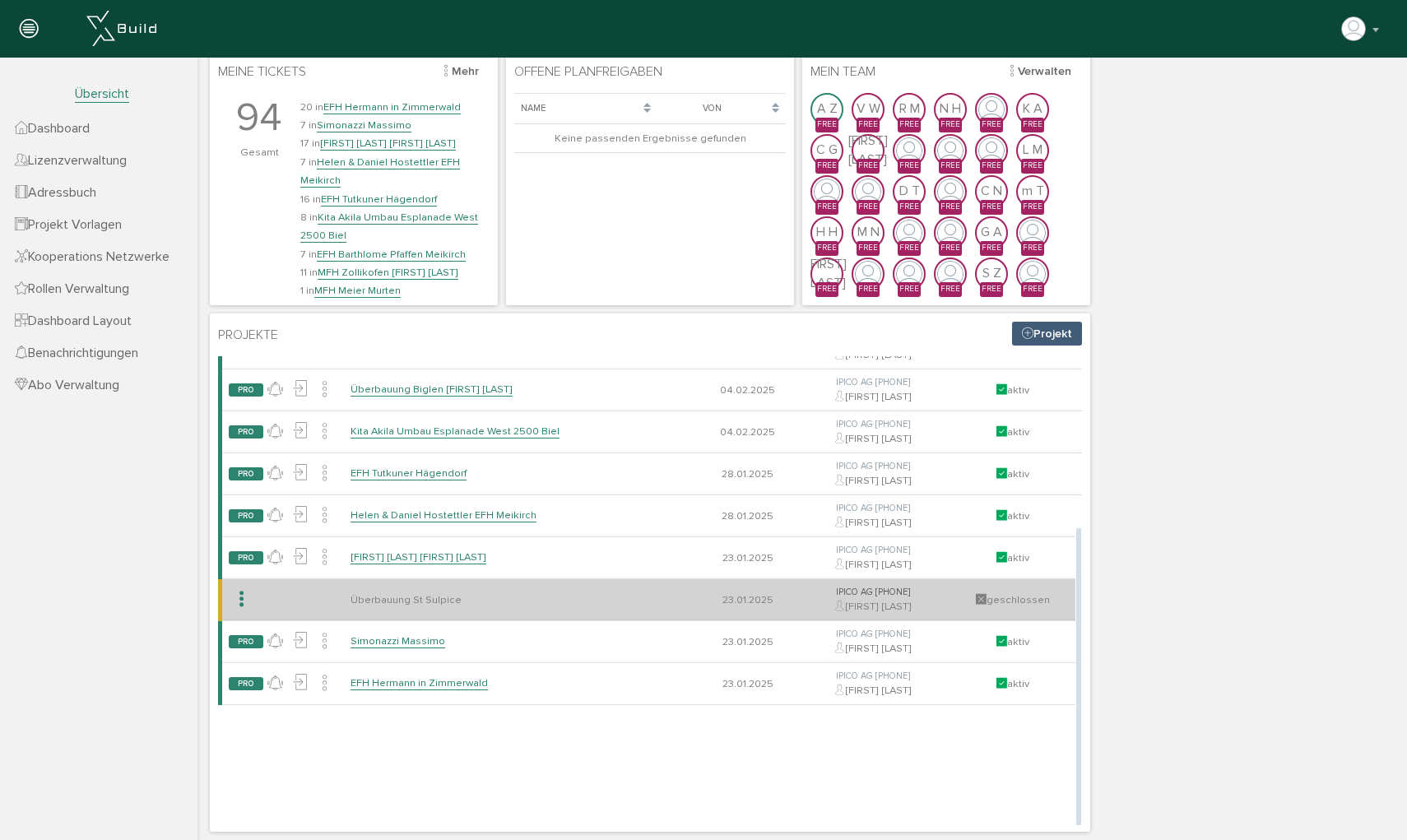 click at bounding box center (241, 599) 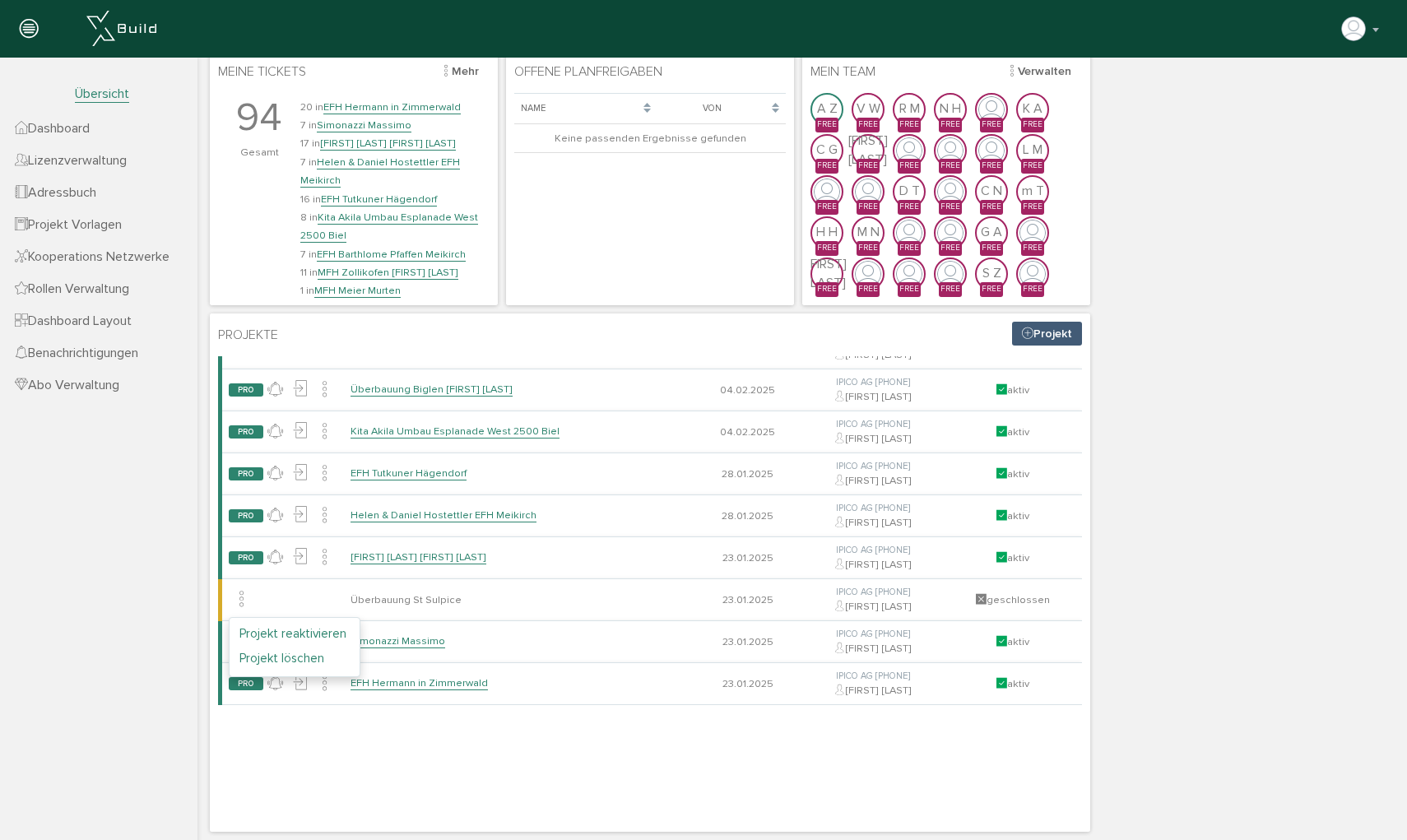 click on "Übersicht
Dashboard
Lizenzverwaltung
Adressbuch
Projekt Vorlagen
Kooperations Netzwerke
Rollen Verwaltung
Dashboard Layout
Benachrichtigungen" at bounding box center [99, 477] 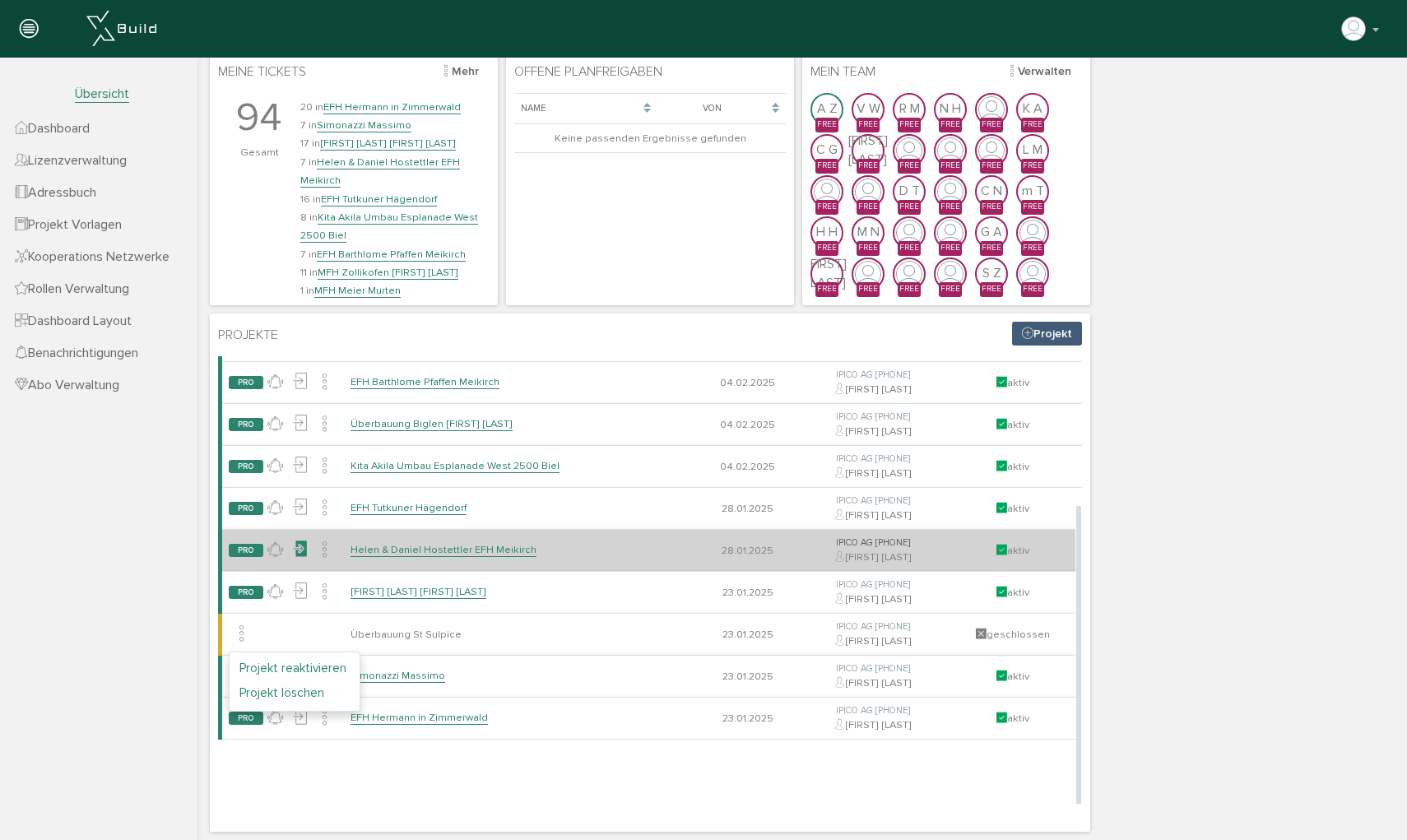 scroll, scrollTop: 0, scrollLeft: 0, axis: both 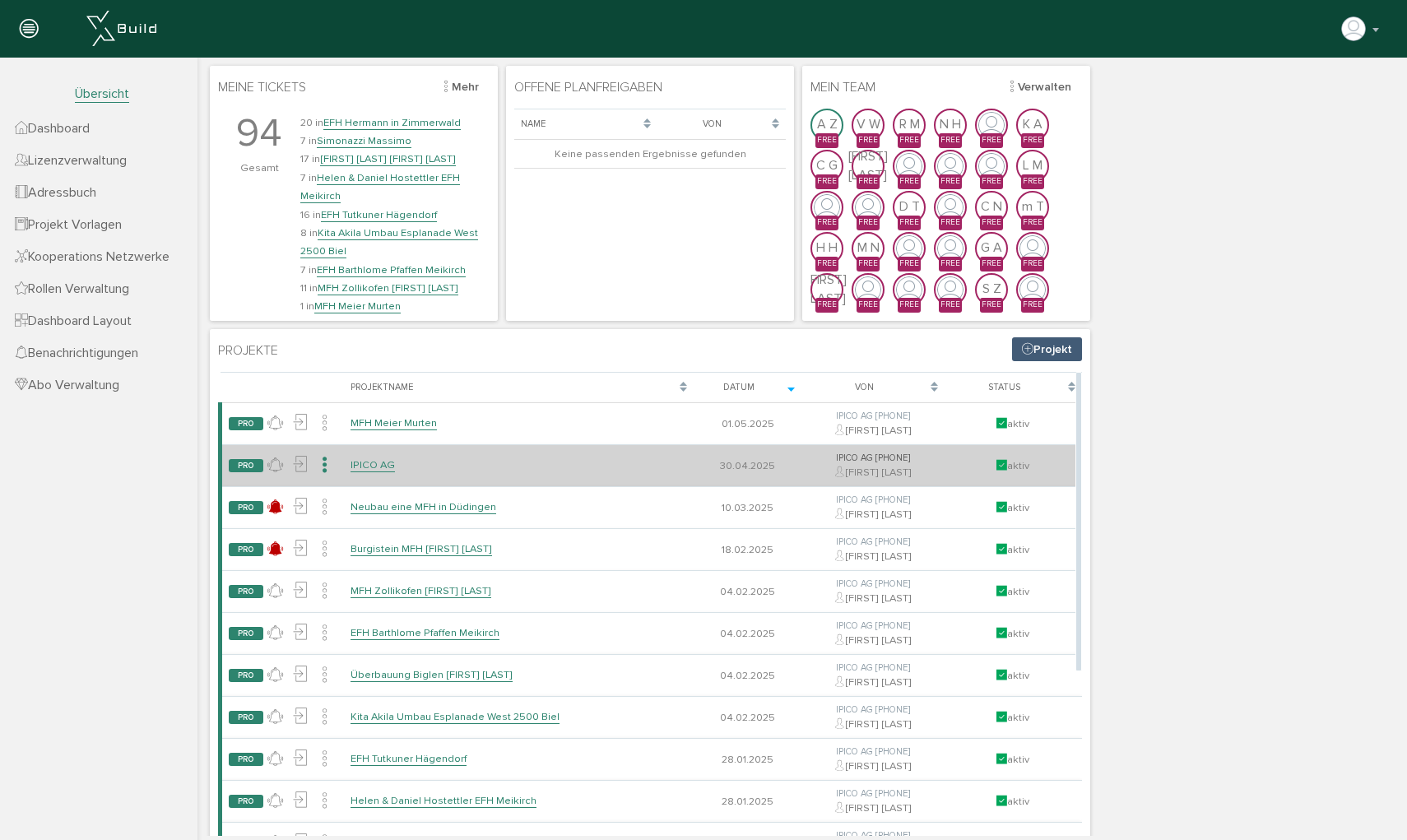 click at bounding box center [324, 465] 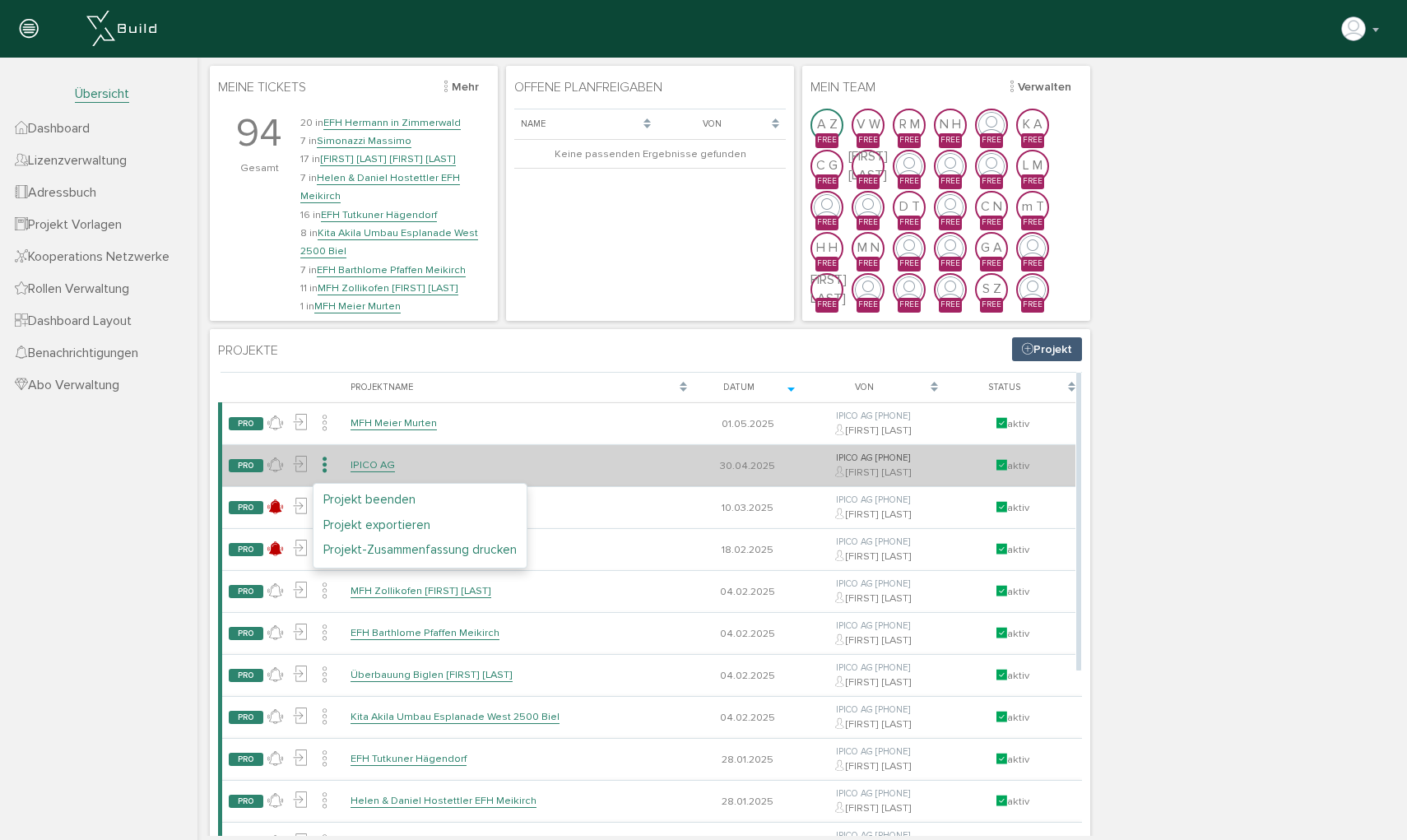 click on "Projekt beenden" at bounding box center [420, 499] 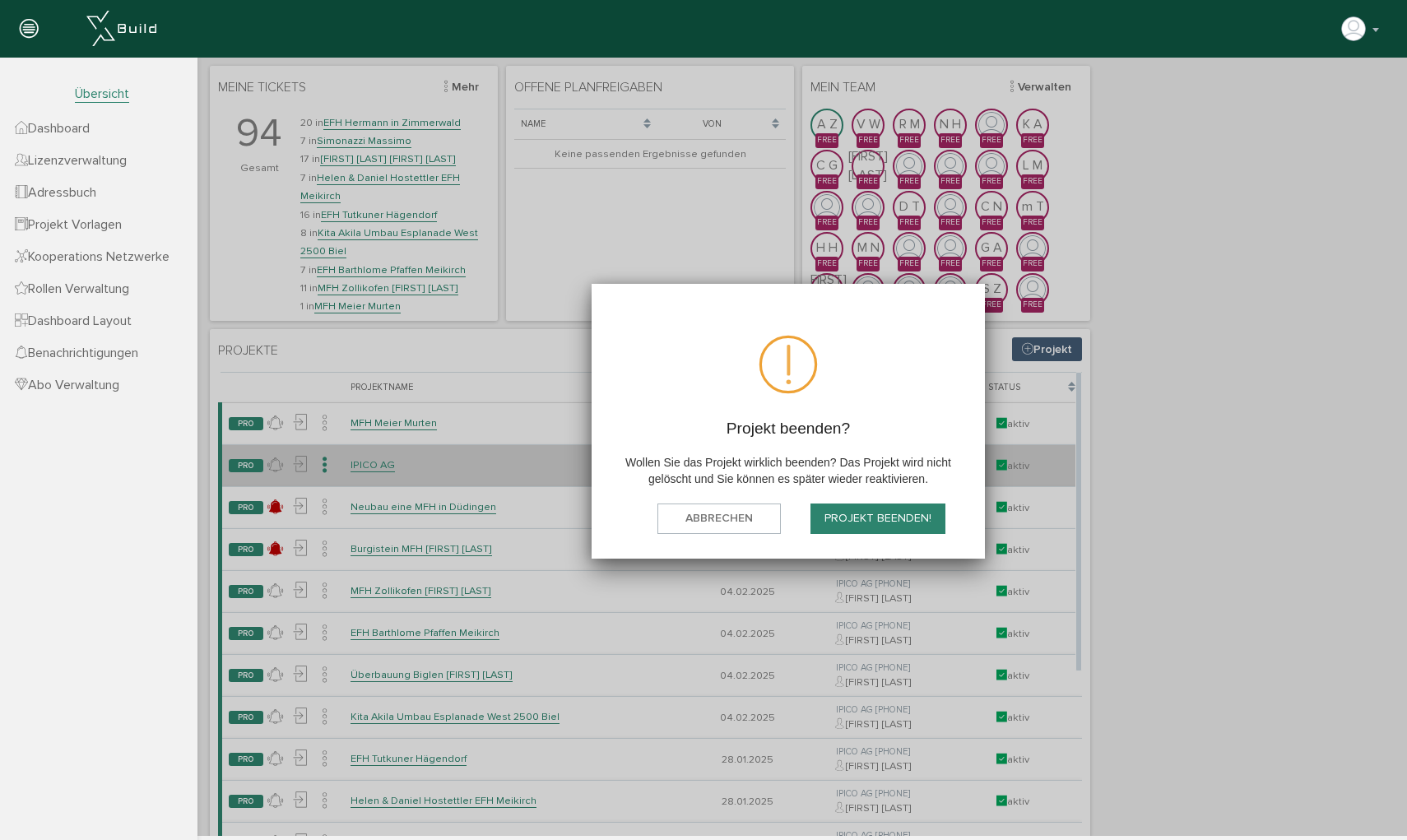 scroll, scrollTop: 1, scrollLeft: 0, axis: vertical 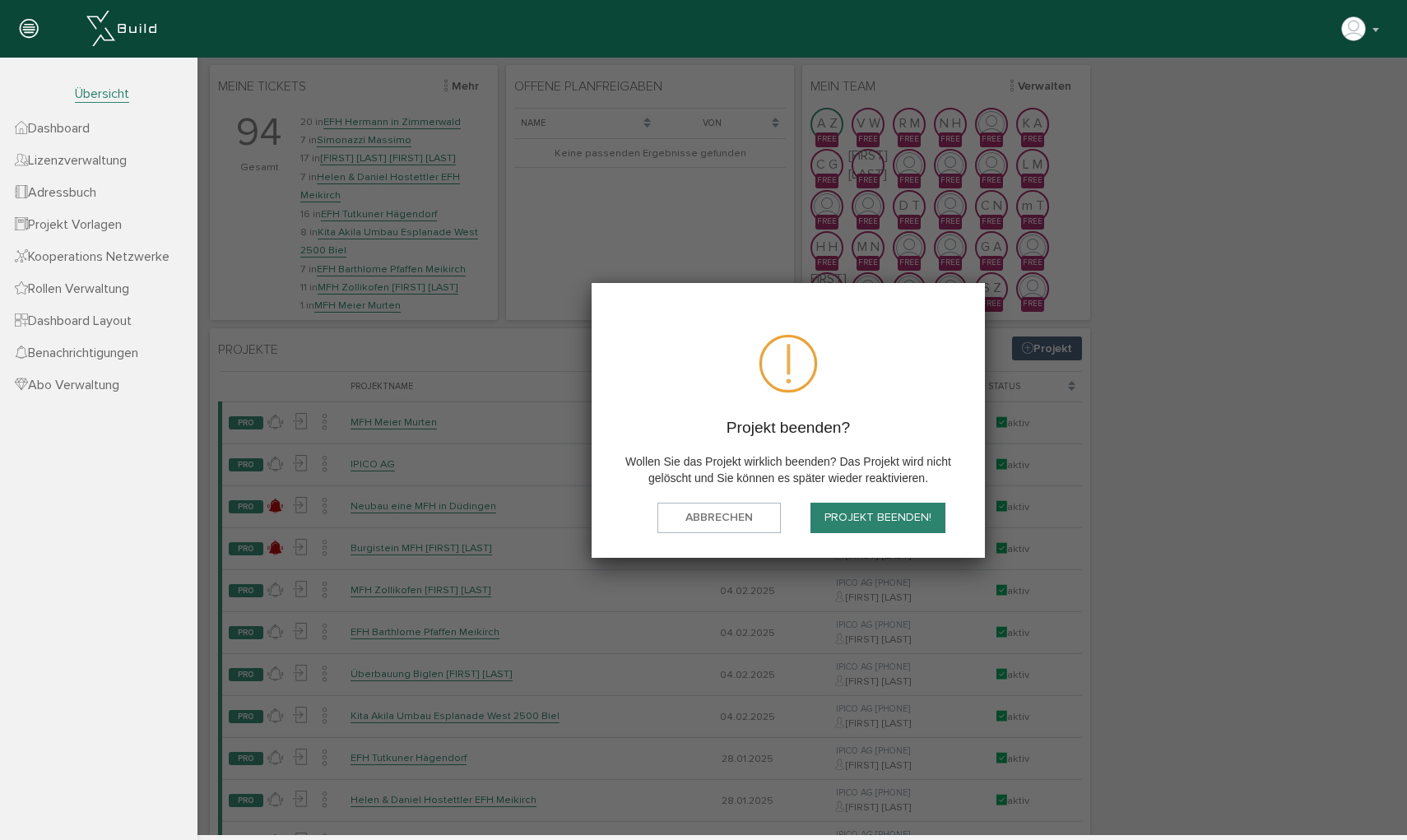 click on "Projekt beenden!" at bounding box center [878, 517] 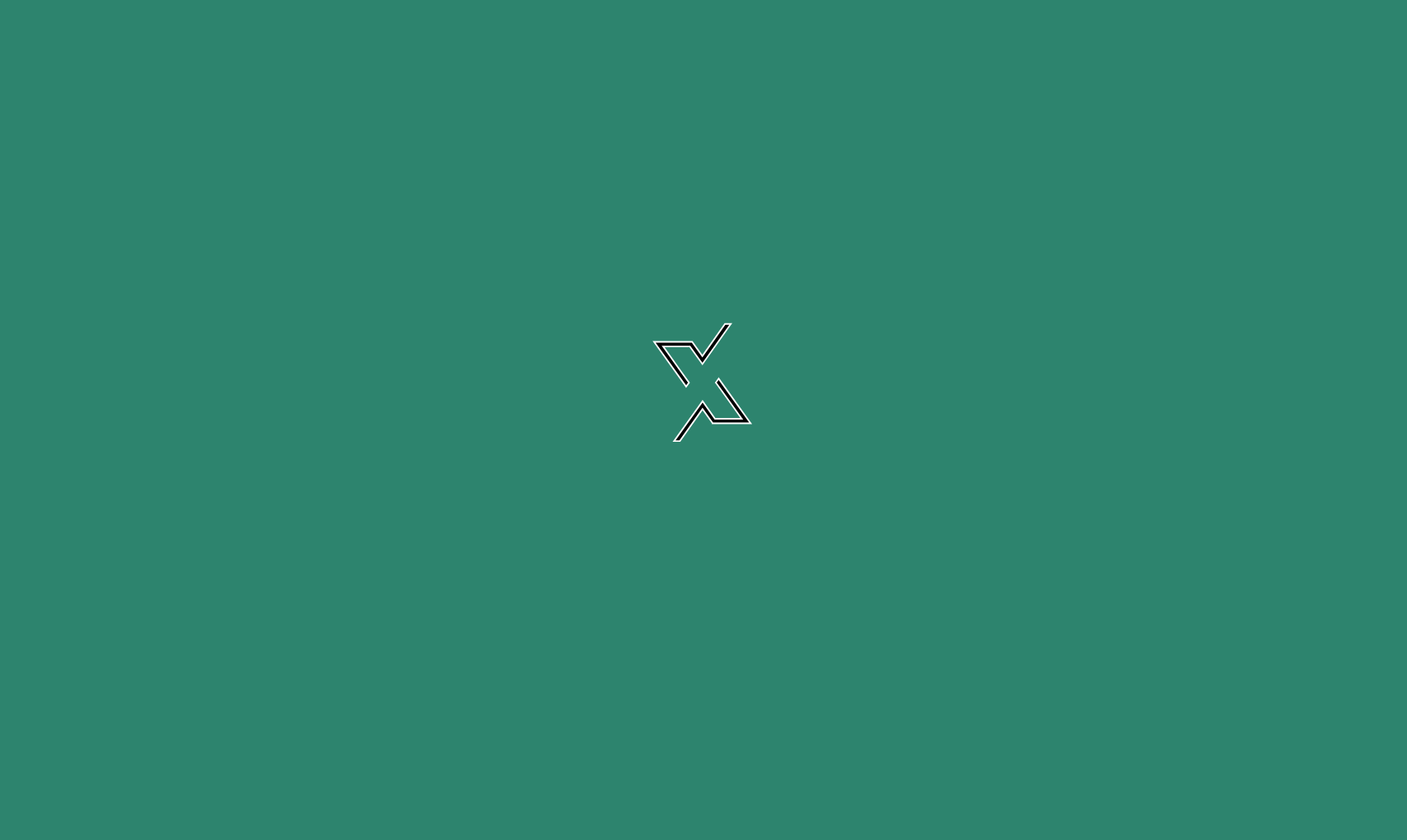 scroll, scrollTop: 0, scrollLeft: 0, axis: both 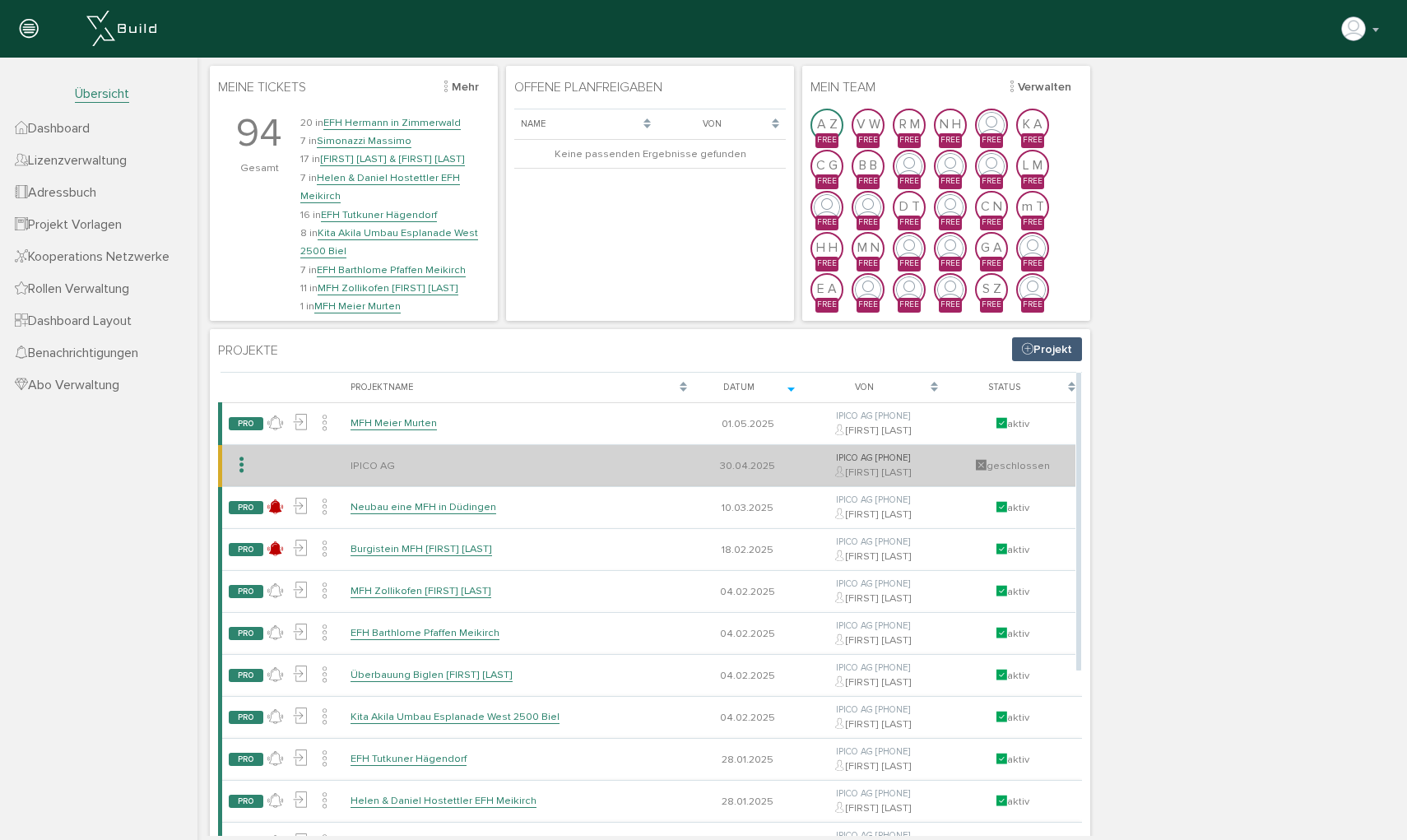 click at bounding box center (241, 465) 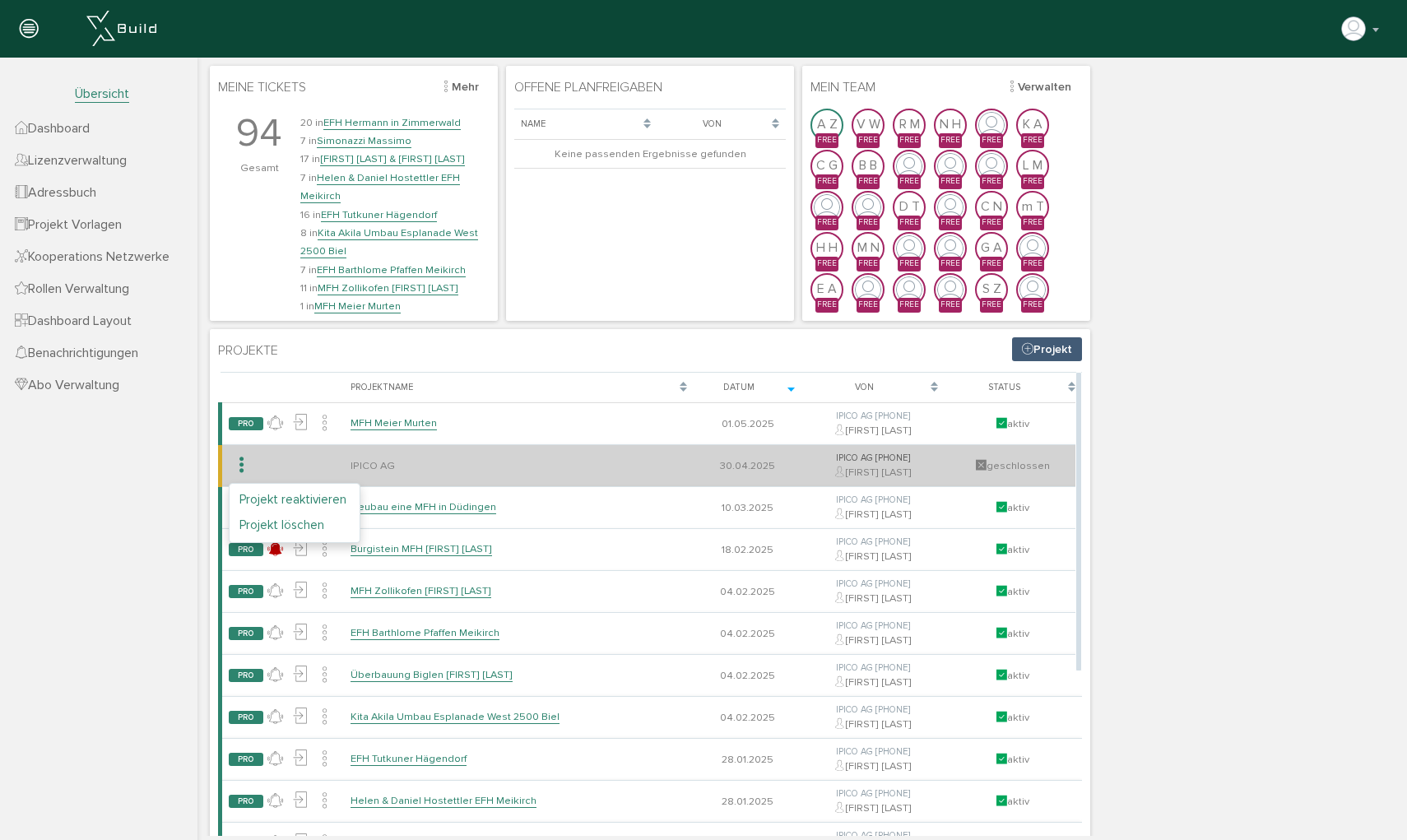 click on "Projekt löschen" at bounding box center [295, 525] 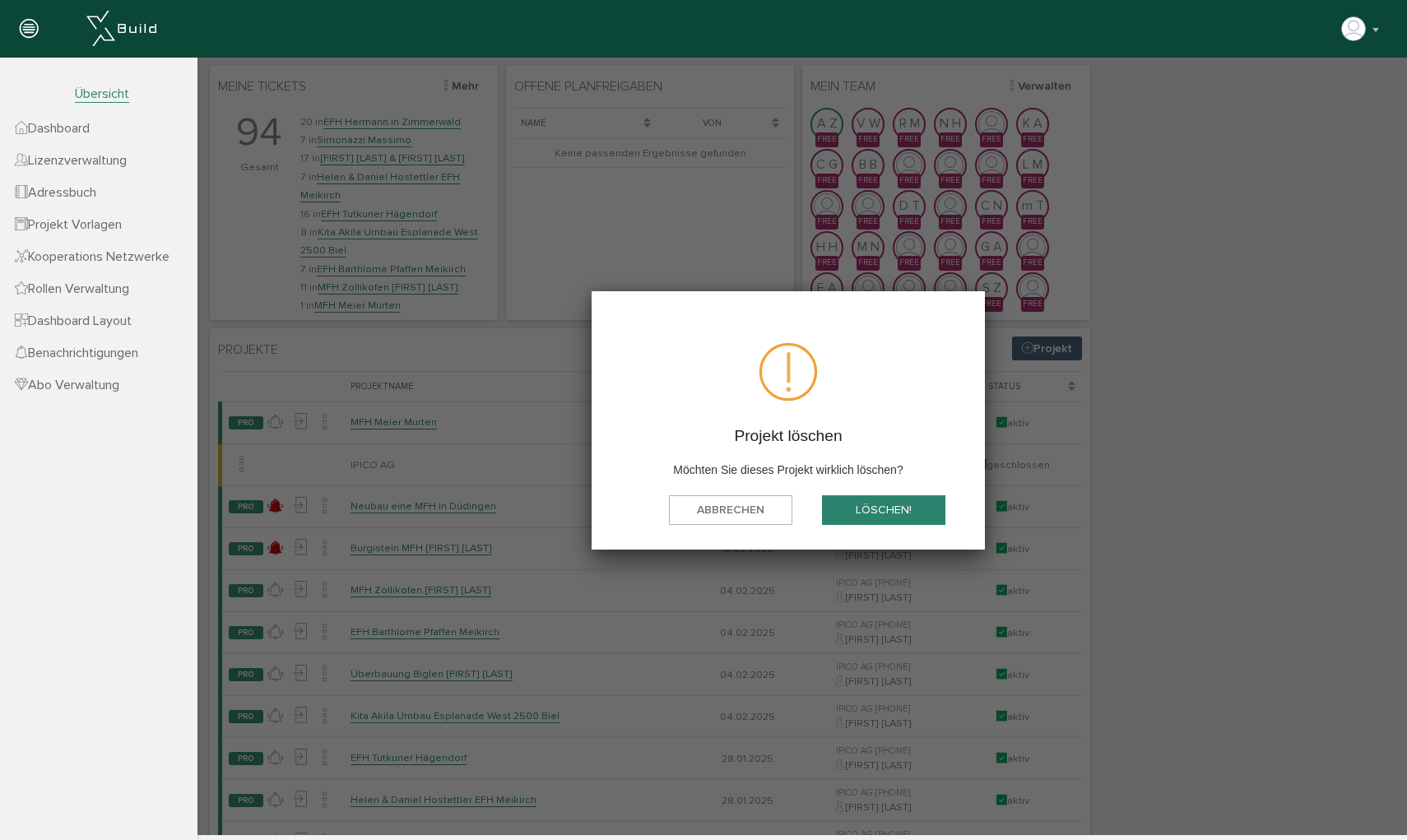 click on "löschen!" at bounding box center (884, 510) 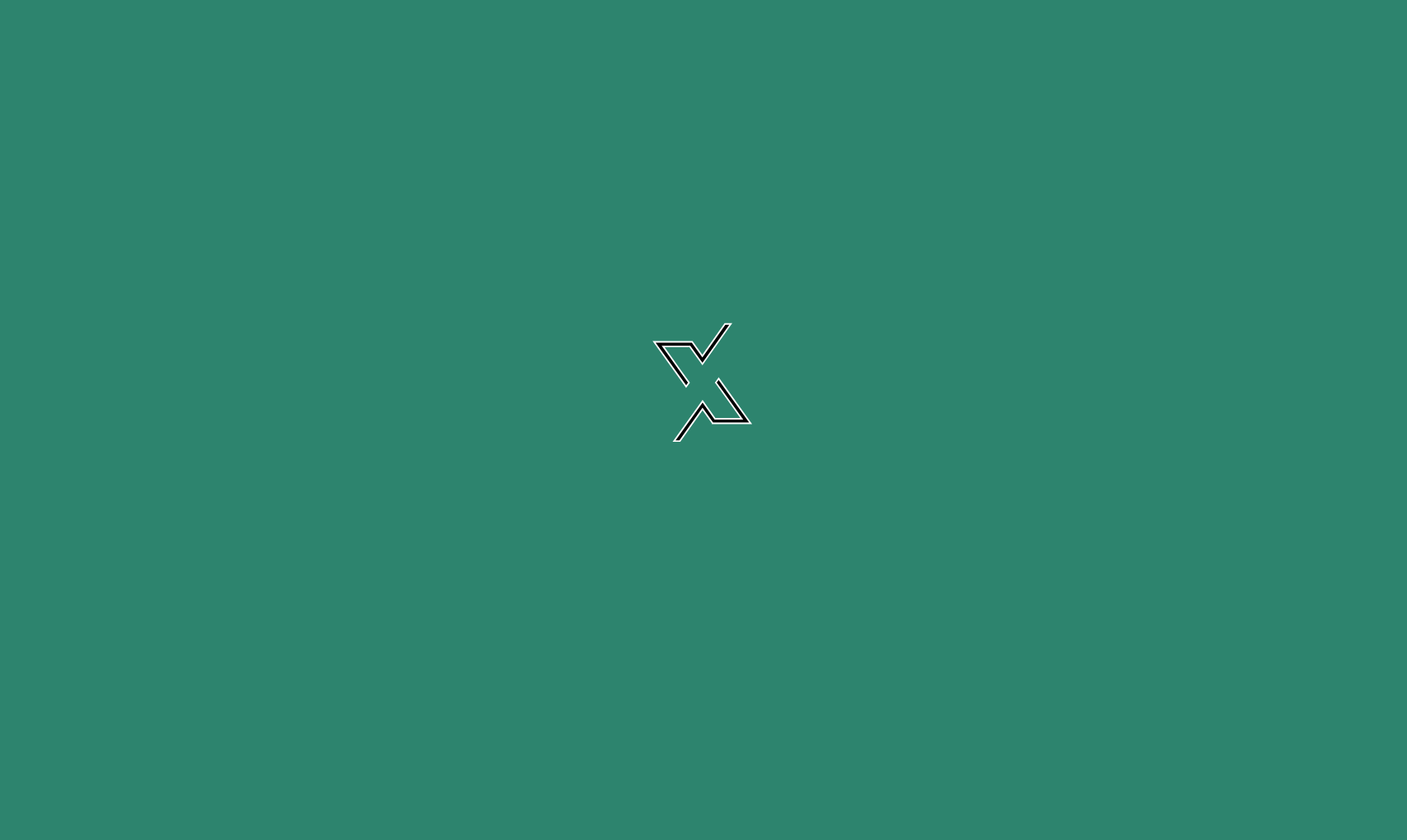 scroll, scrollTop: 0, scrollLeft: 0, axis: both 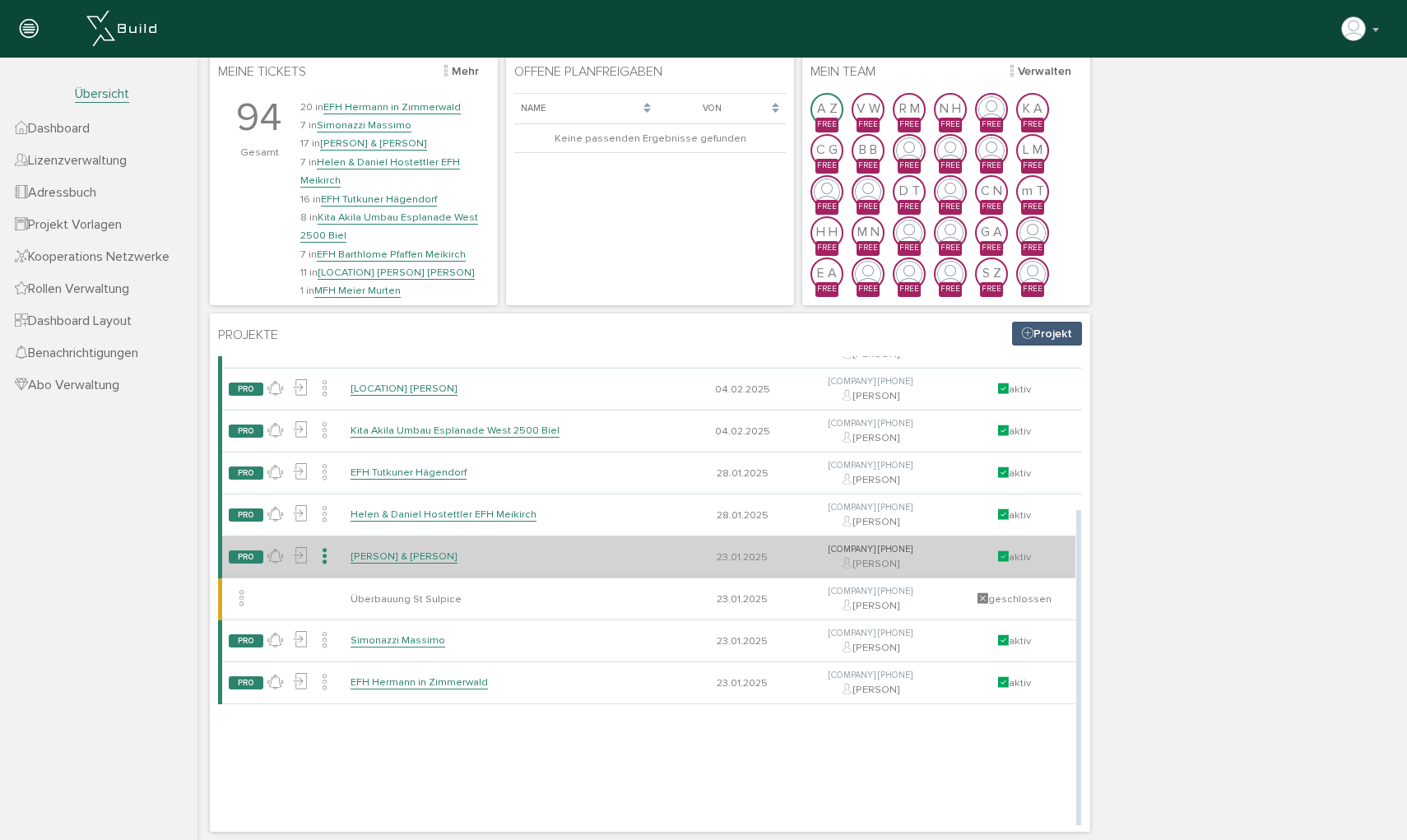 drag, startPoint x: 277, startPoint y: 593, endPoint x: 327, endPoint y: 552, distance: 64.66065 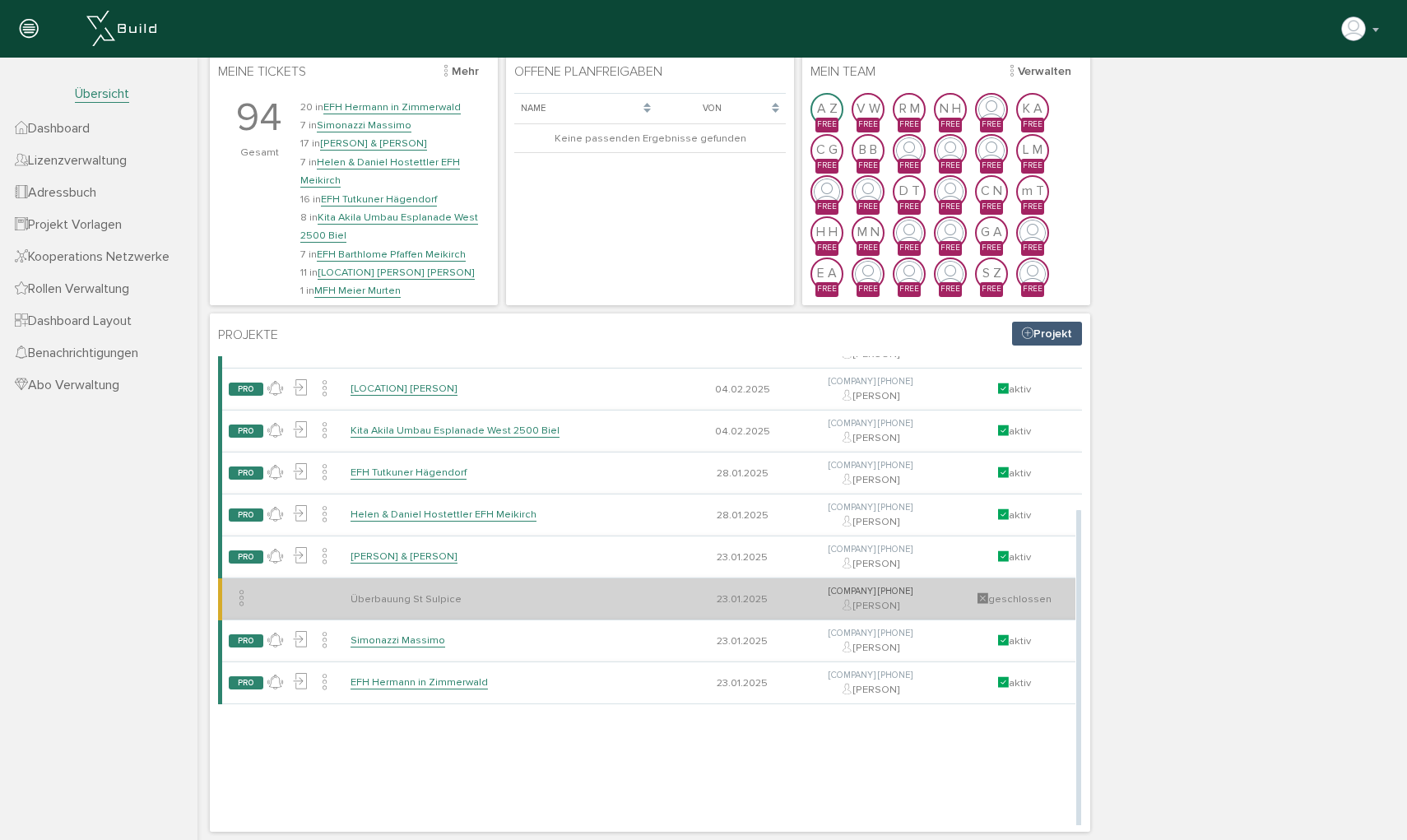 click on "Projekt reaktivieren Projekt löschen" at bounding box center (283, 599) 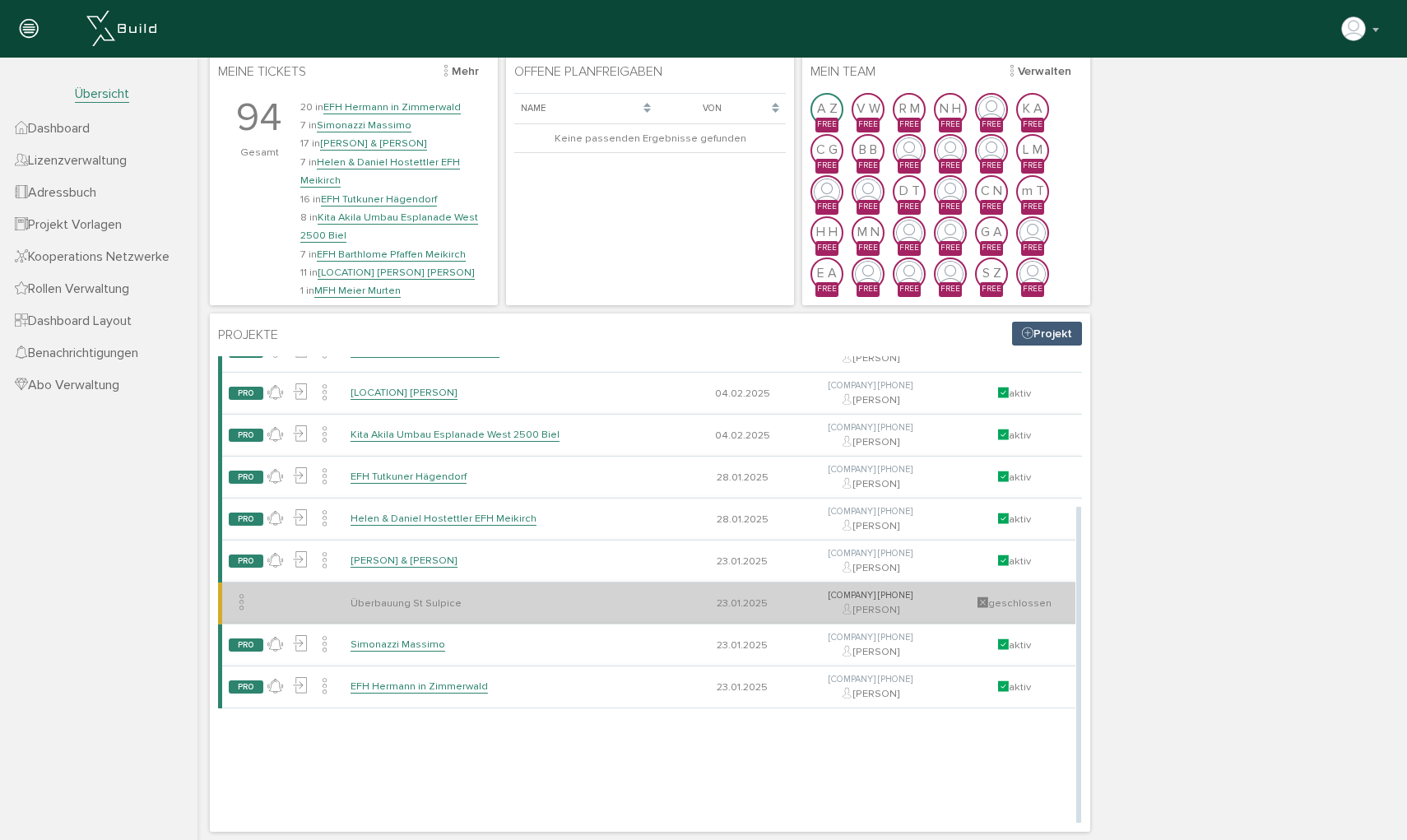 click on "Überbauung St Sulpice" at bounding box center (517, 602) 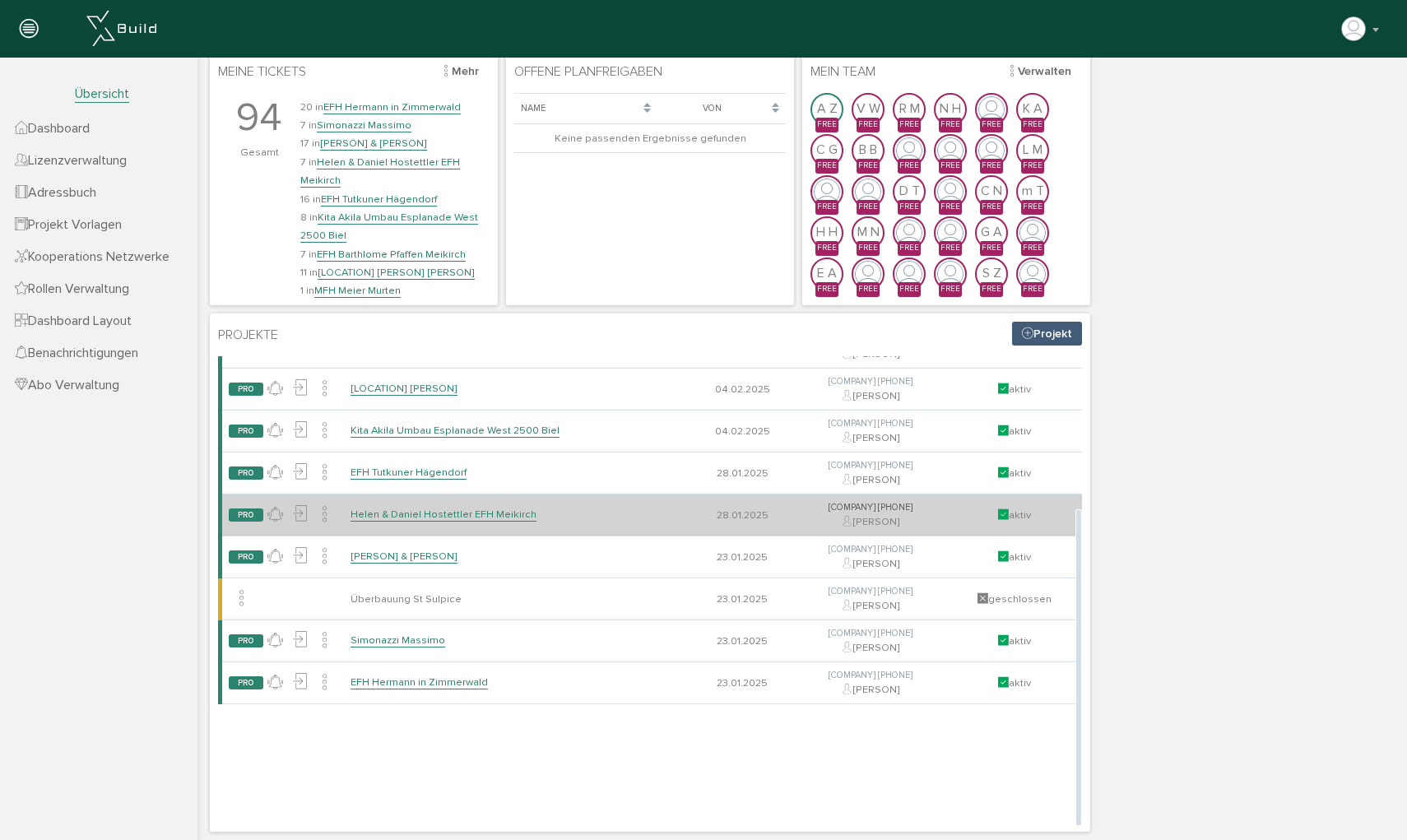 scroll, scrollTop: 0, scrollLeft: 0, axis: both 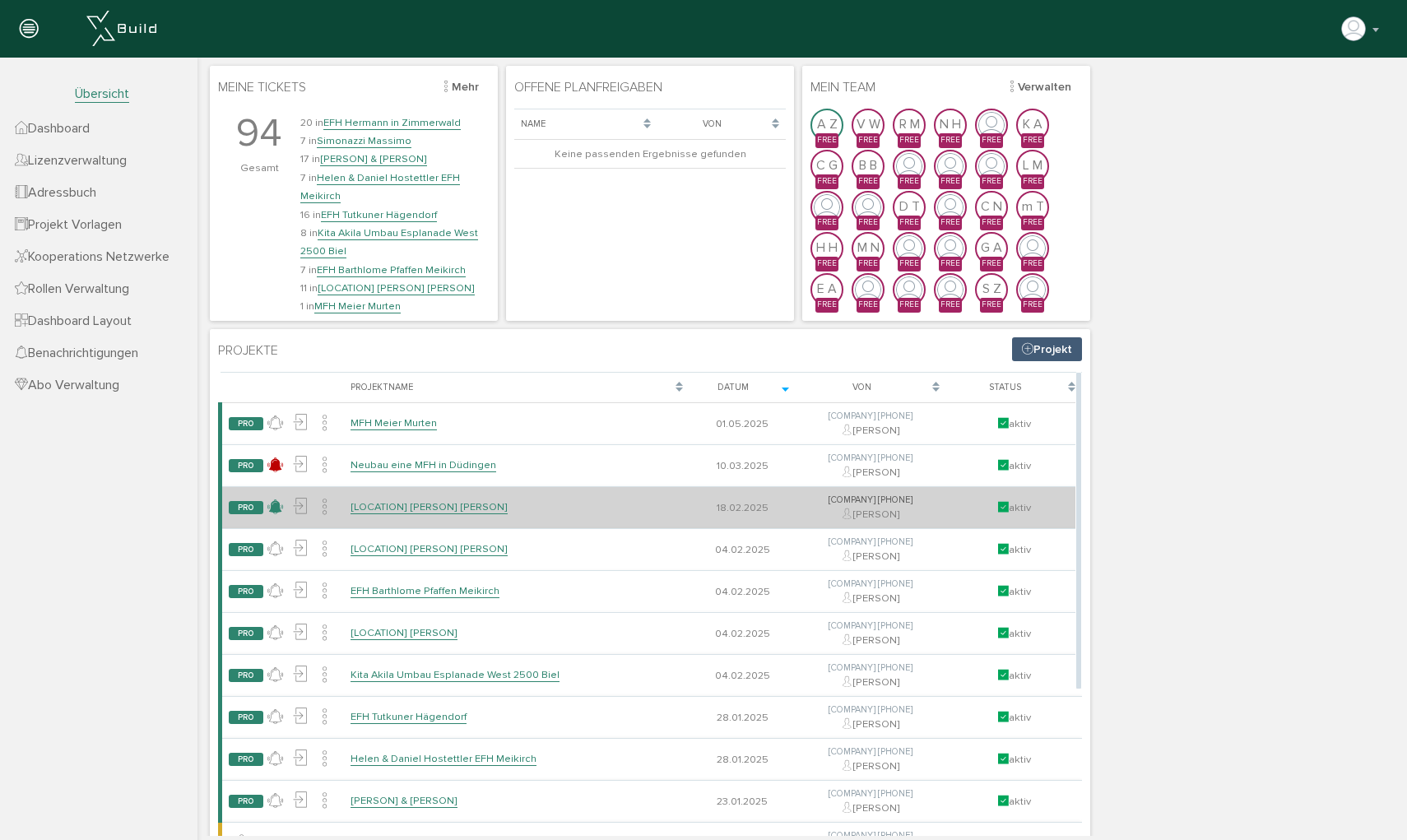 click at bounding box center [275, 507] 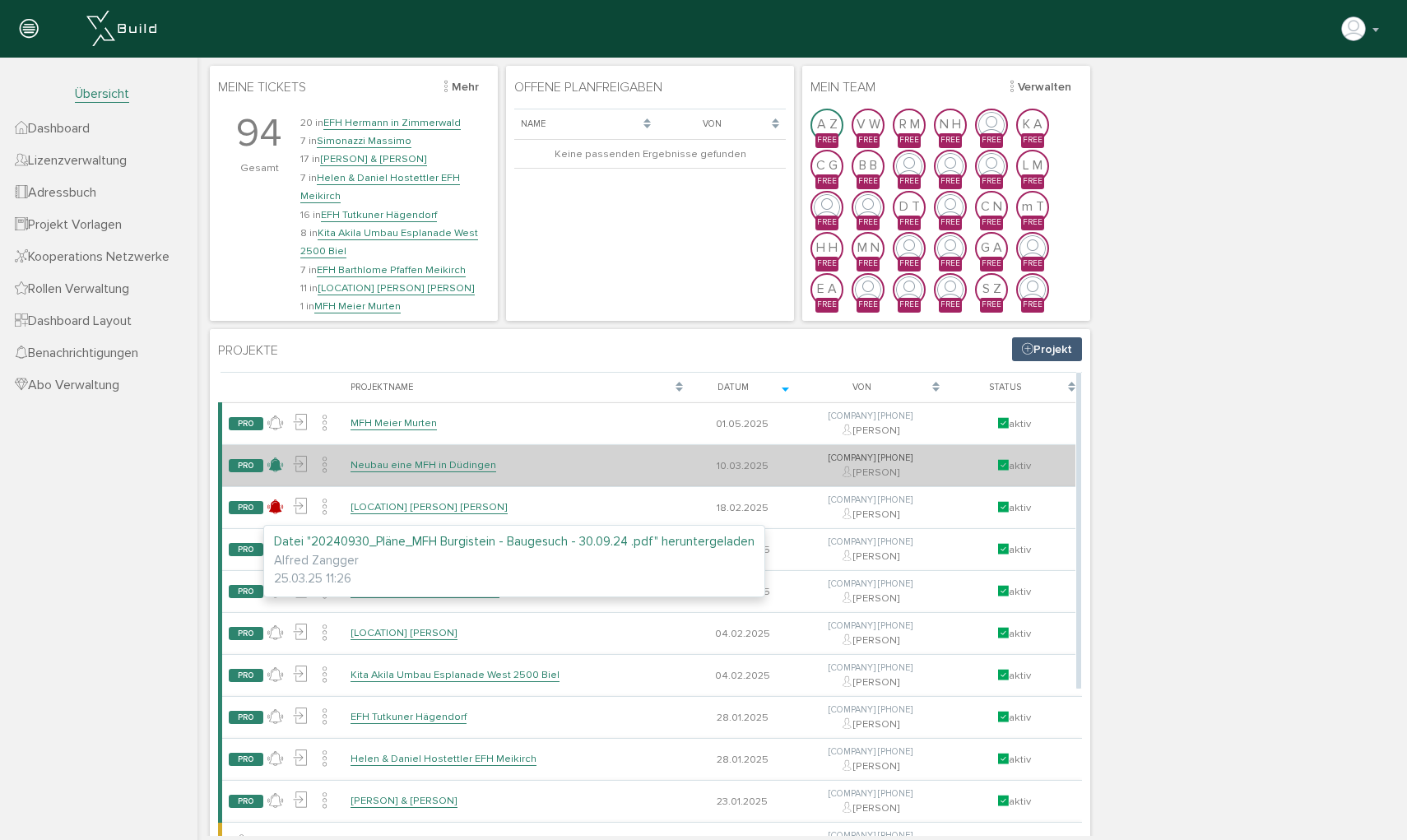 click at bounding box center (275, 465) 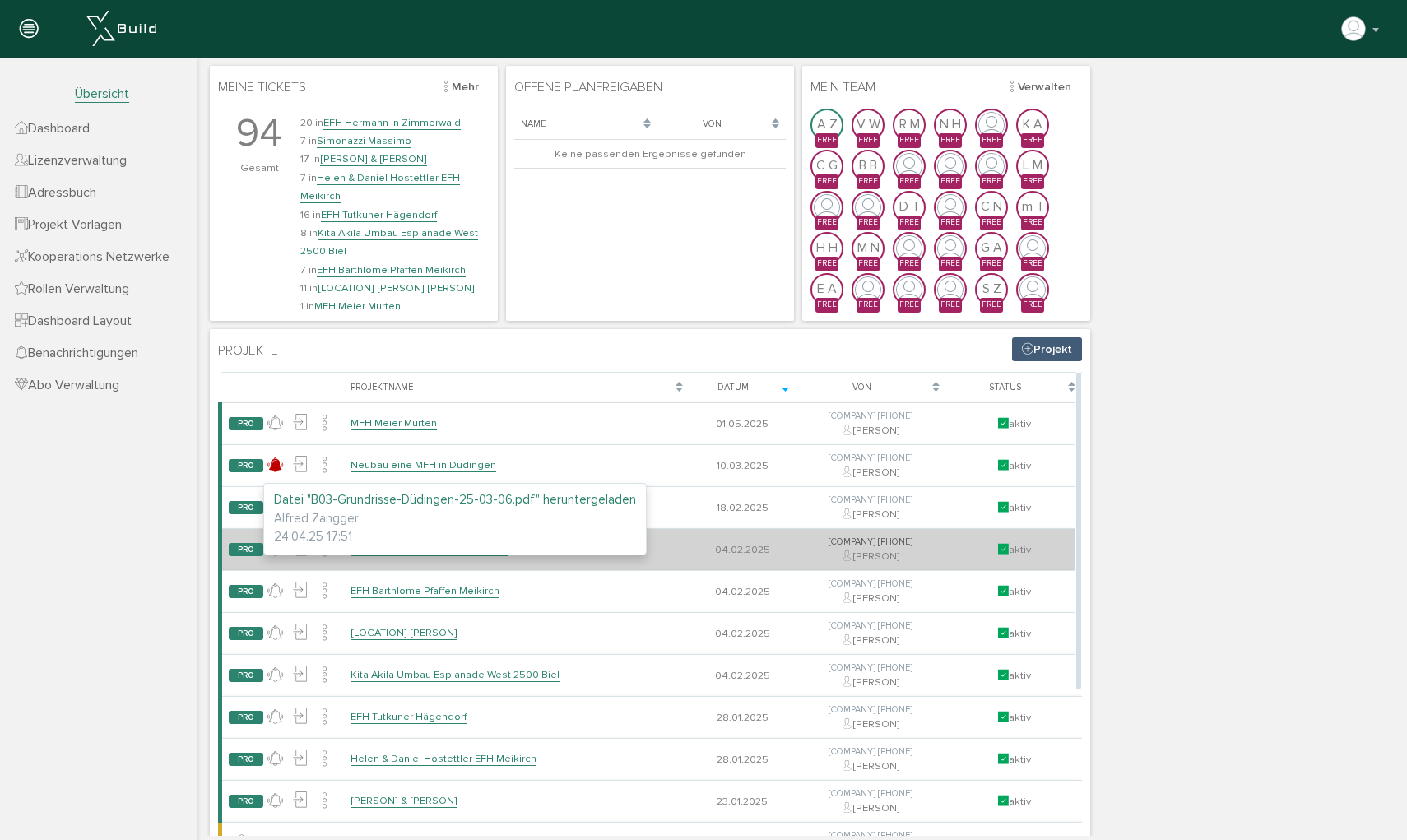 click on "MFH Zollikofen [FIRST] [LAST]" at bounding box center [517, 550] 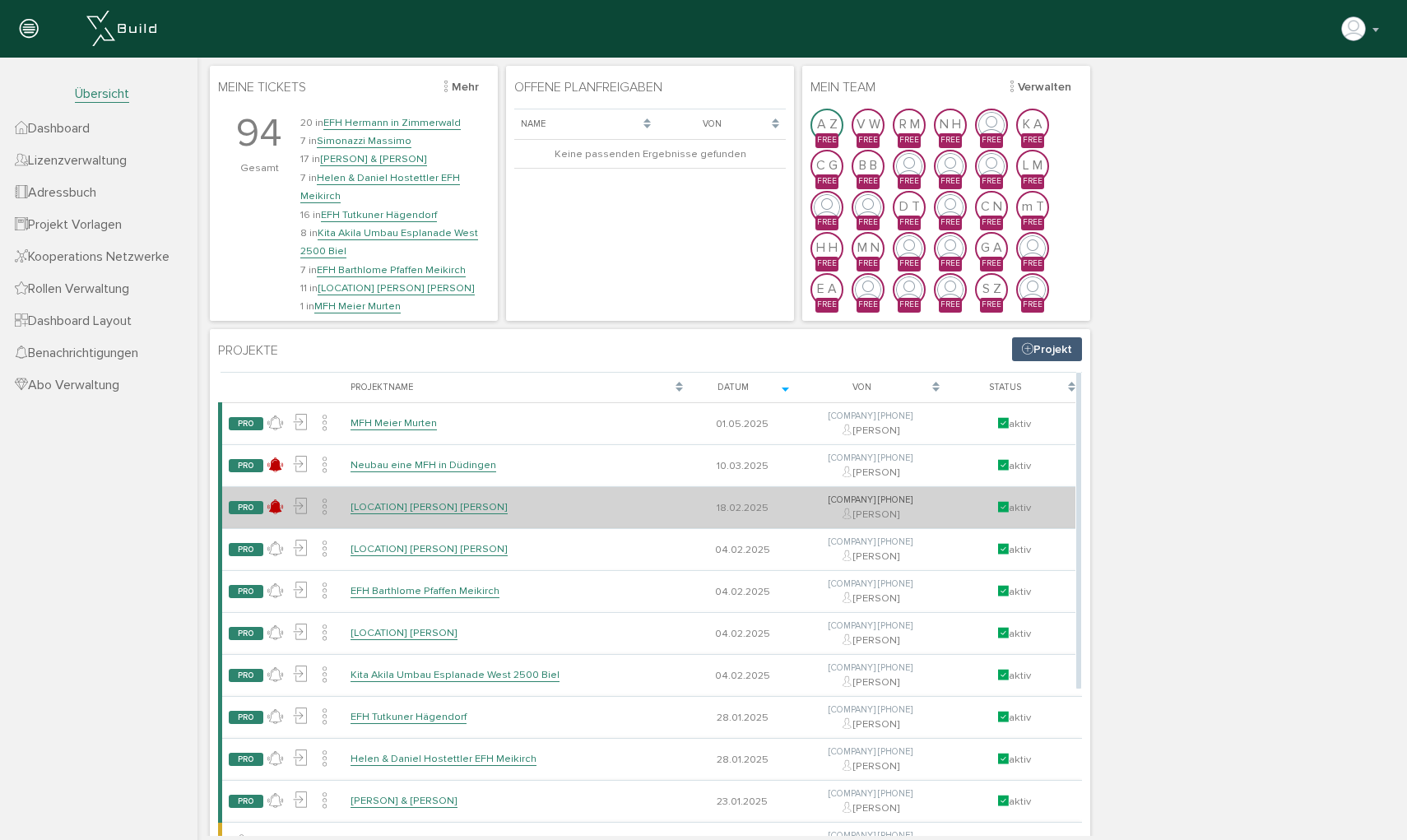 click on "PRO" at bounding box center [246, 508] 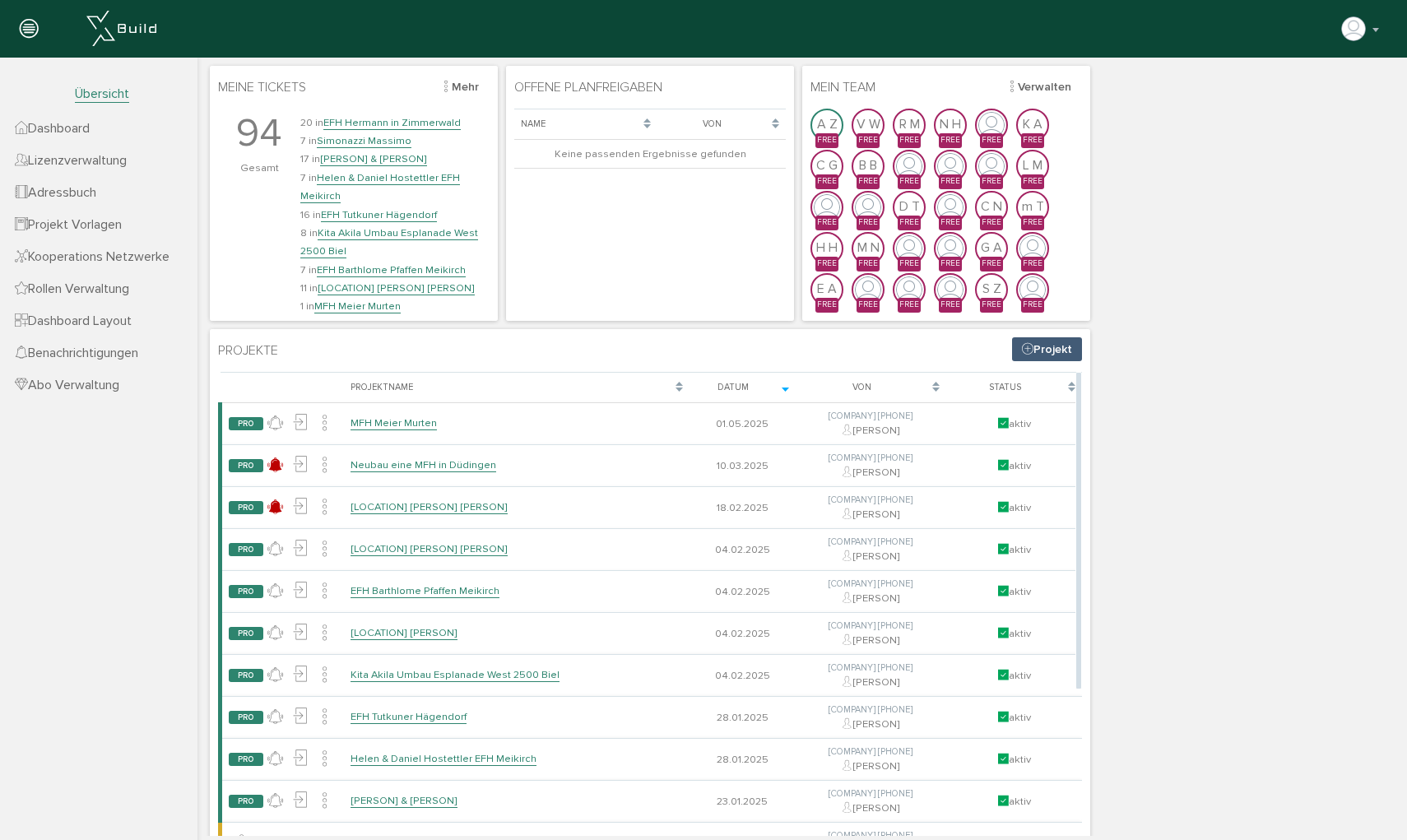 click on "Status" at bounding box center [1014, 388] 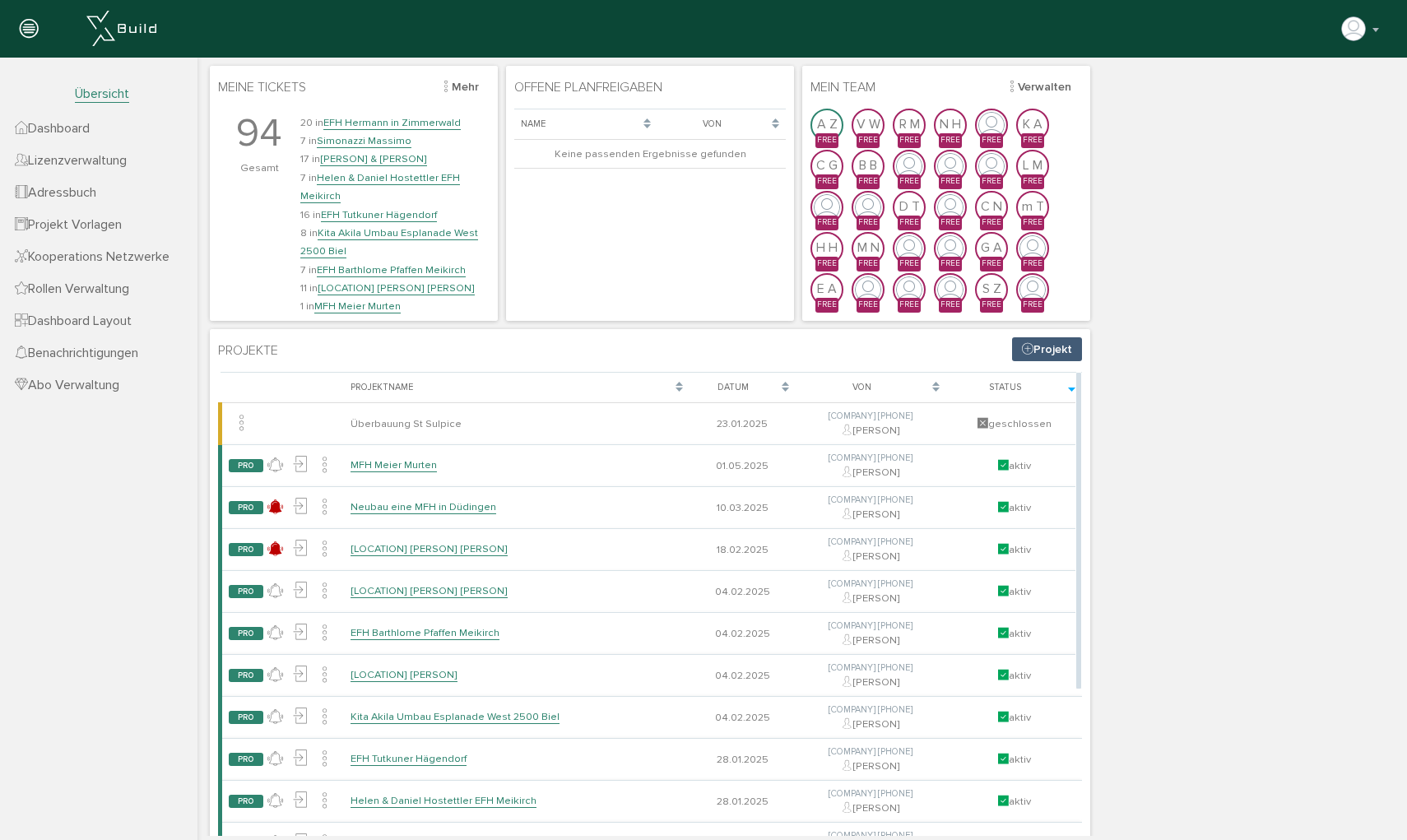 click on "Status" at bounding box center (1014, 388) 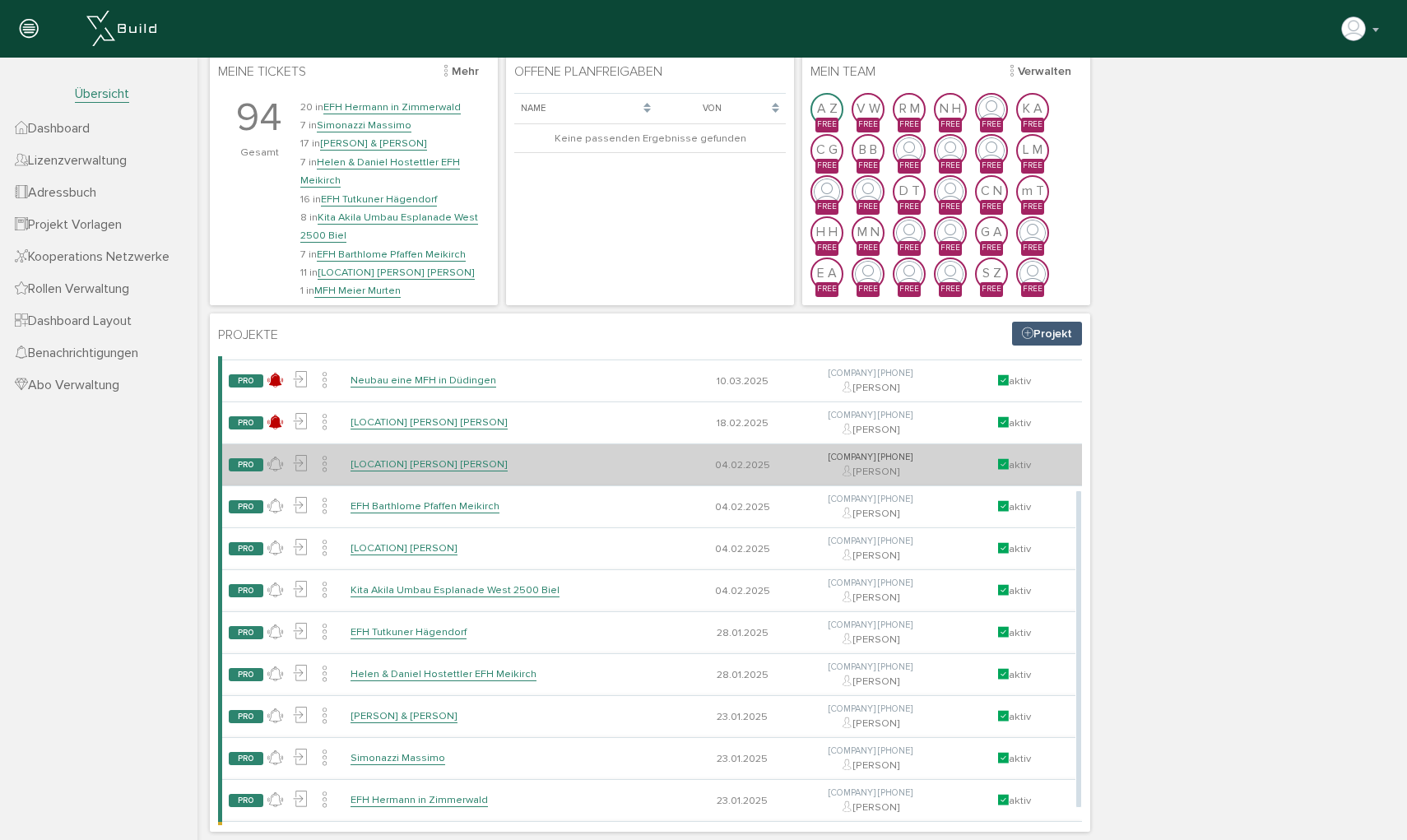 scroll, scrollTop: 0, scrollLeft: 0, axis: both 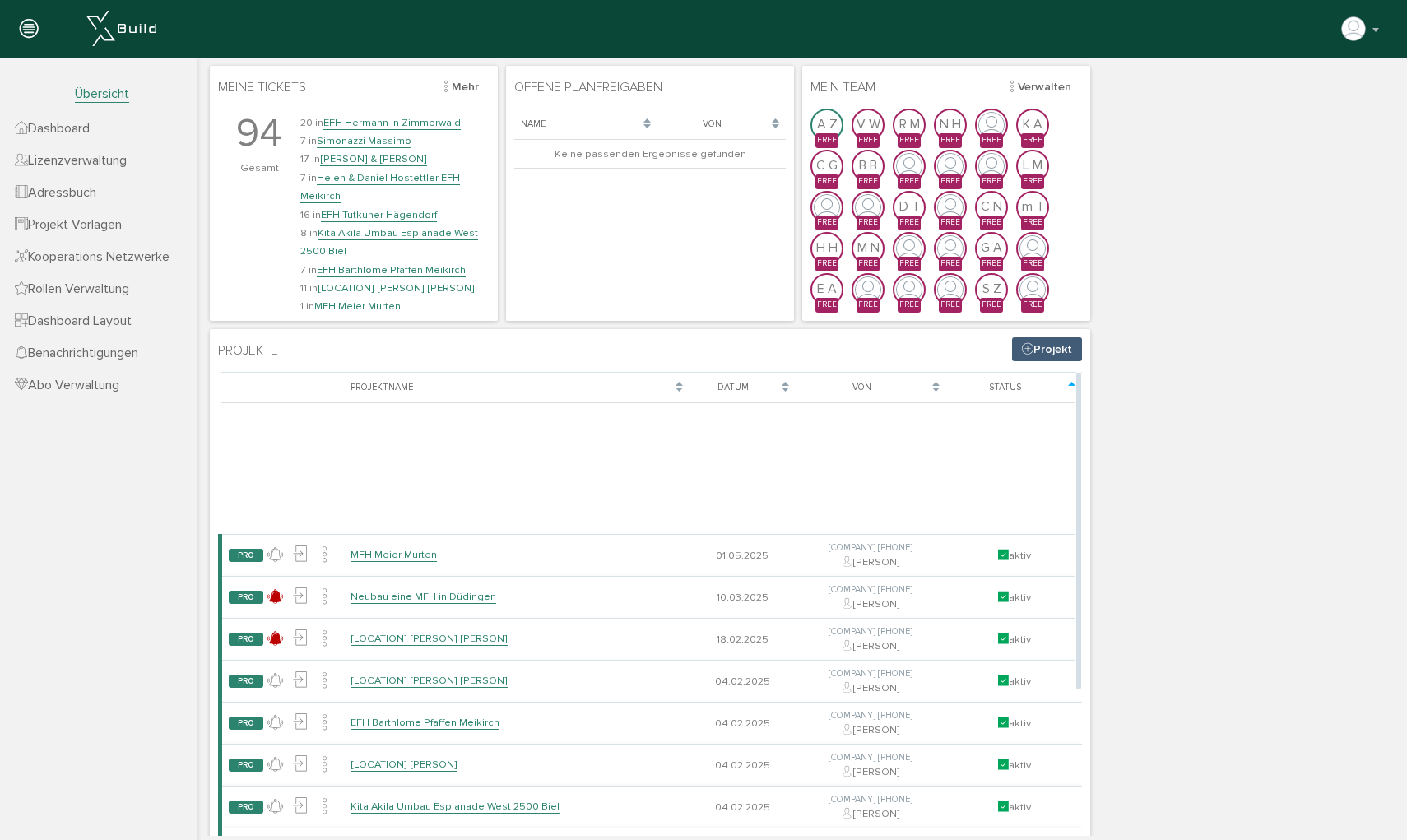 click on "Datum" at bounding box center (742, 388) 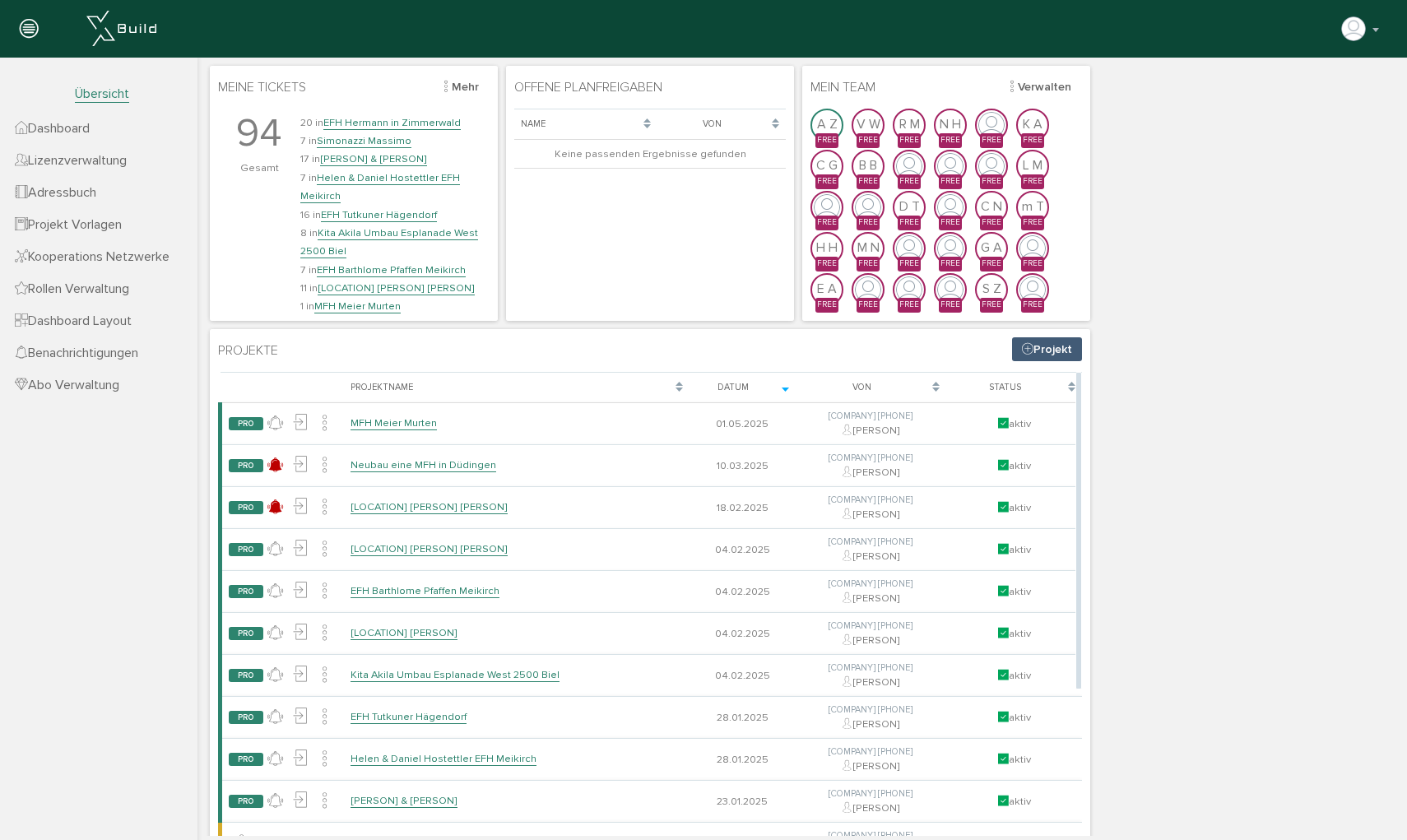 click on "Datum" at bounding box center [742, 388] 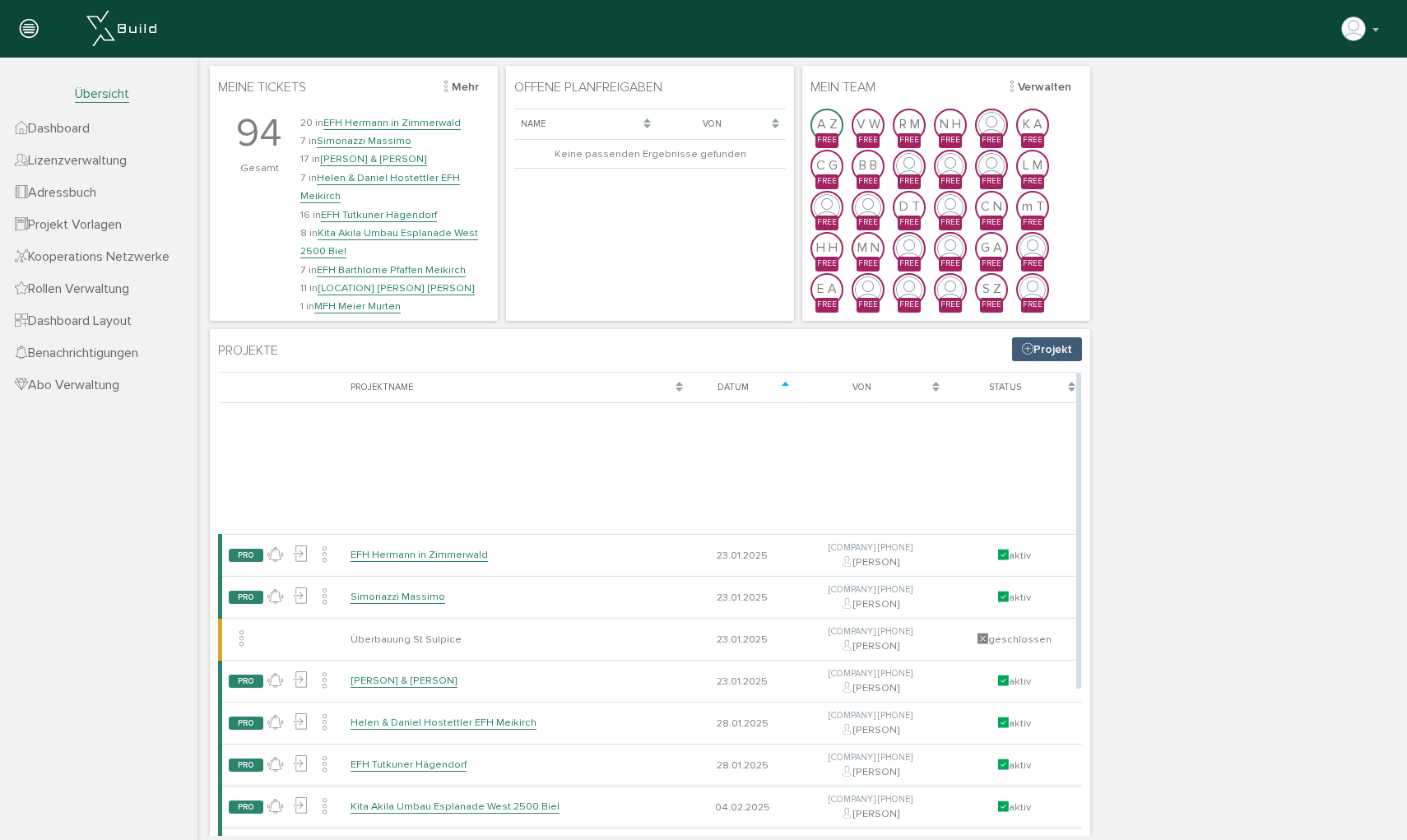 click on "Status" at bounding box center [1014, 388] 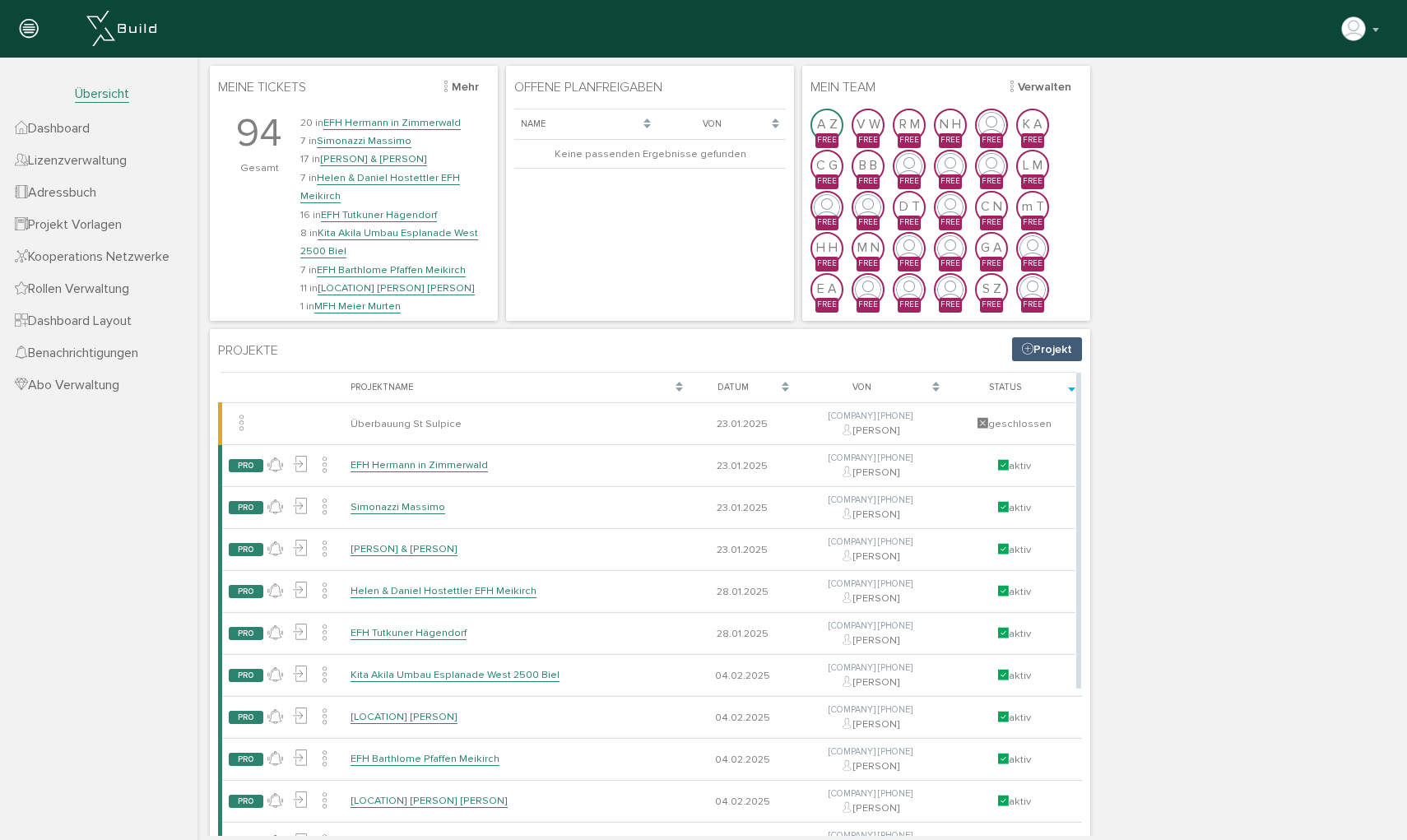 click on "Status" at bounding box center [1014, 388] 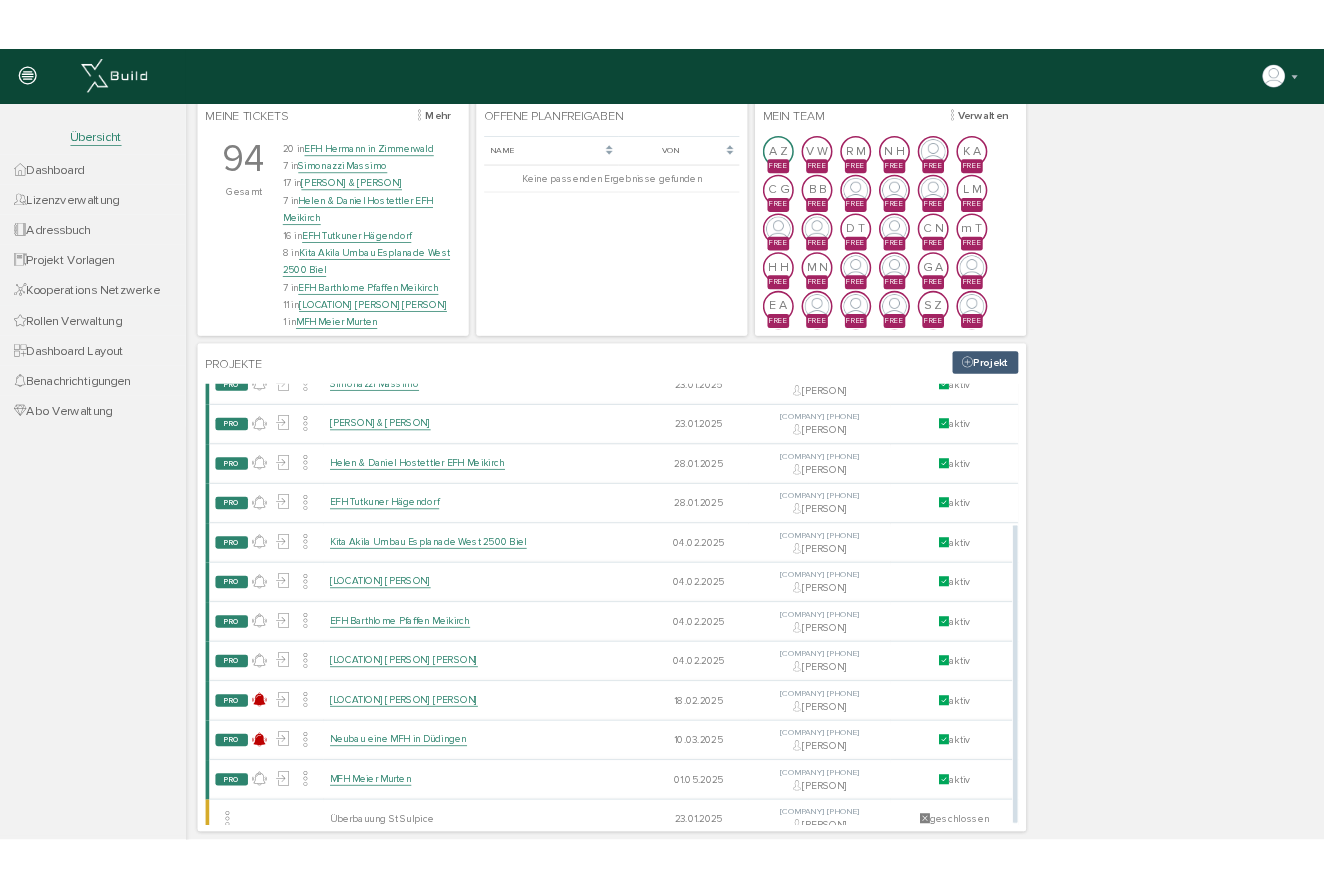 scroll, scrollTop: 0, scrollLeft: 0, axis: both 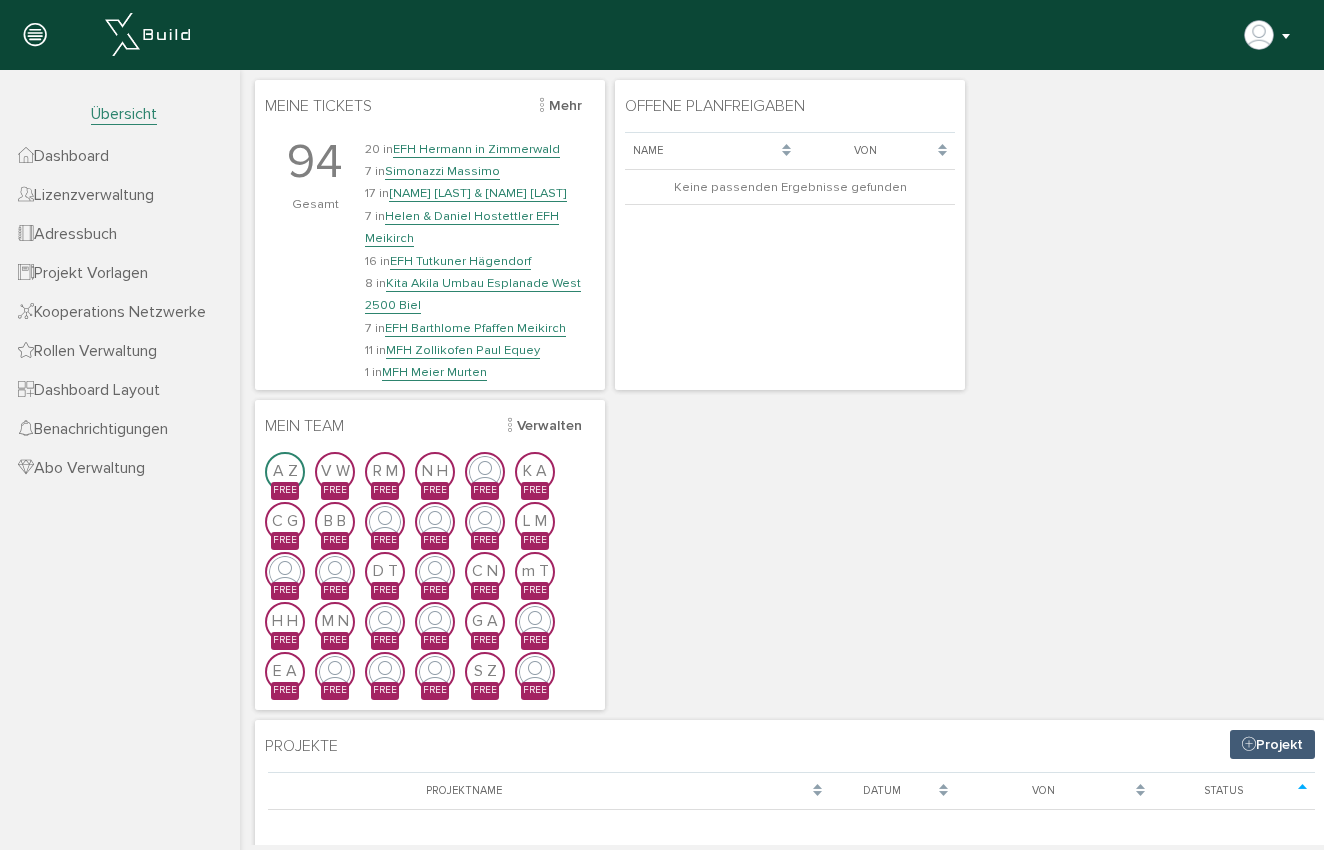 click at bounding box center [1268, 35] 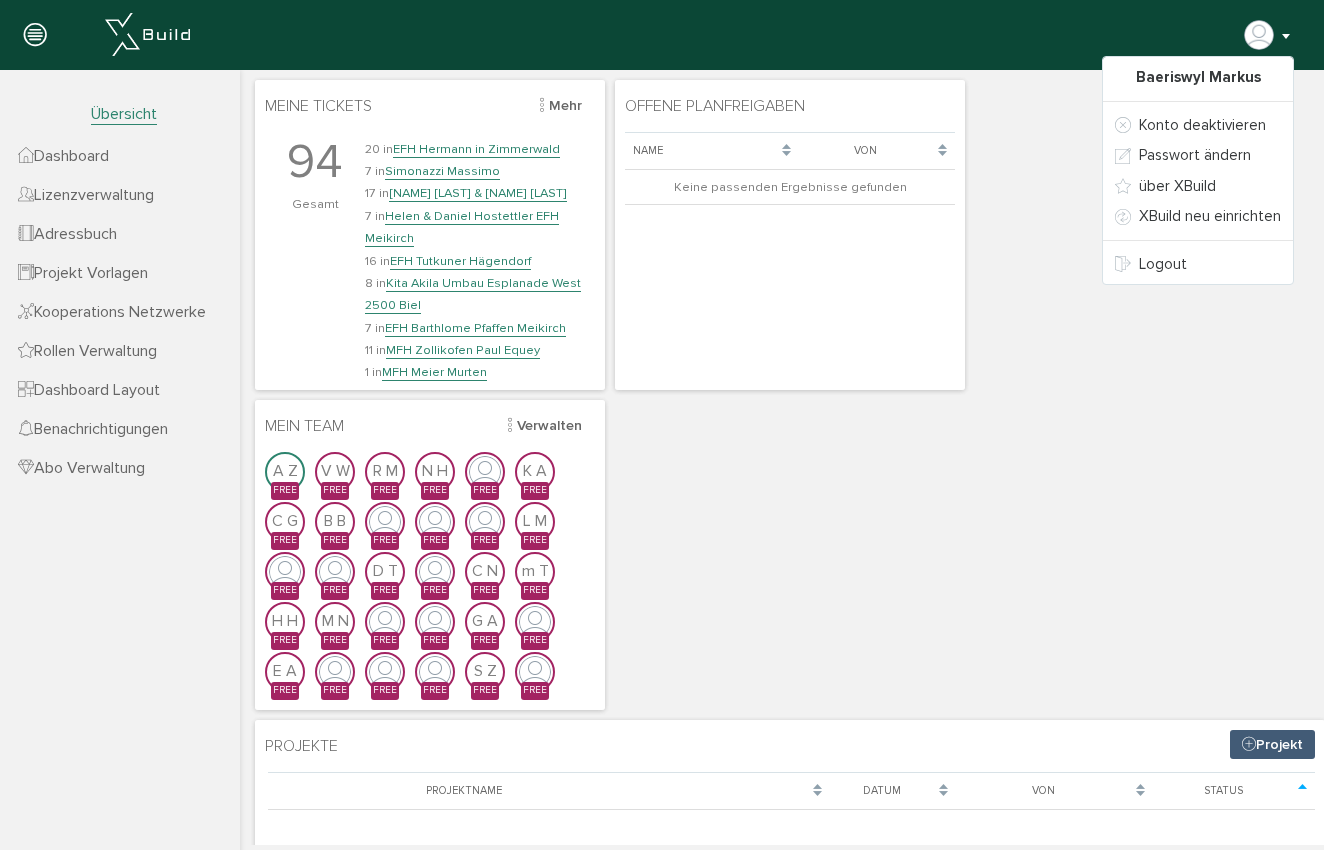 click on "Baeriswyl [LAST] Konto deaktivieren Passwort ändern über XBuild XBuild neu einrichten Logout" at bounding box center (654, 35) 